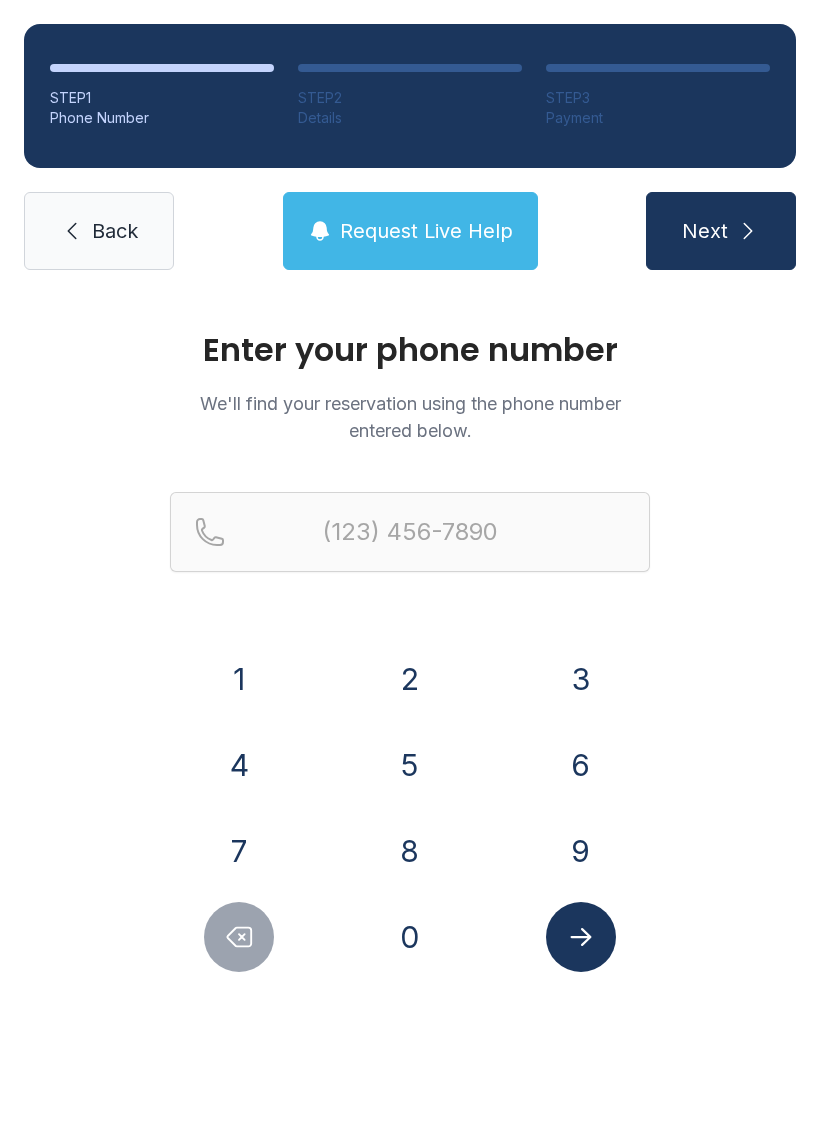 scroll, scrollTop: 0, scrollLeft: 0, axis: both 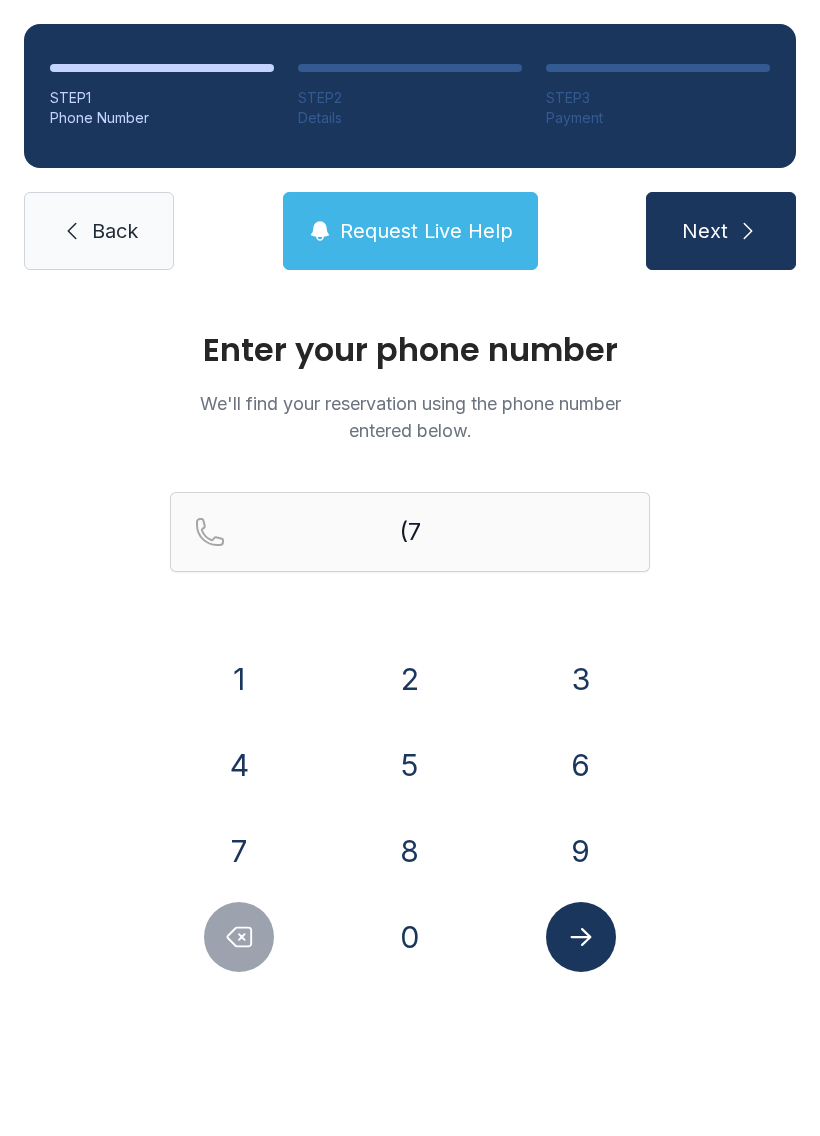 click on "0" at bounding box center (239, 679) 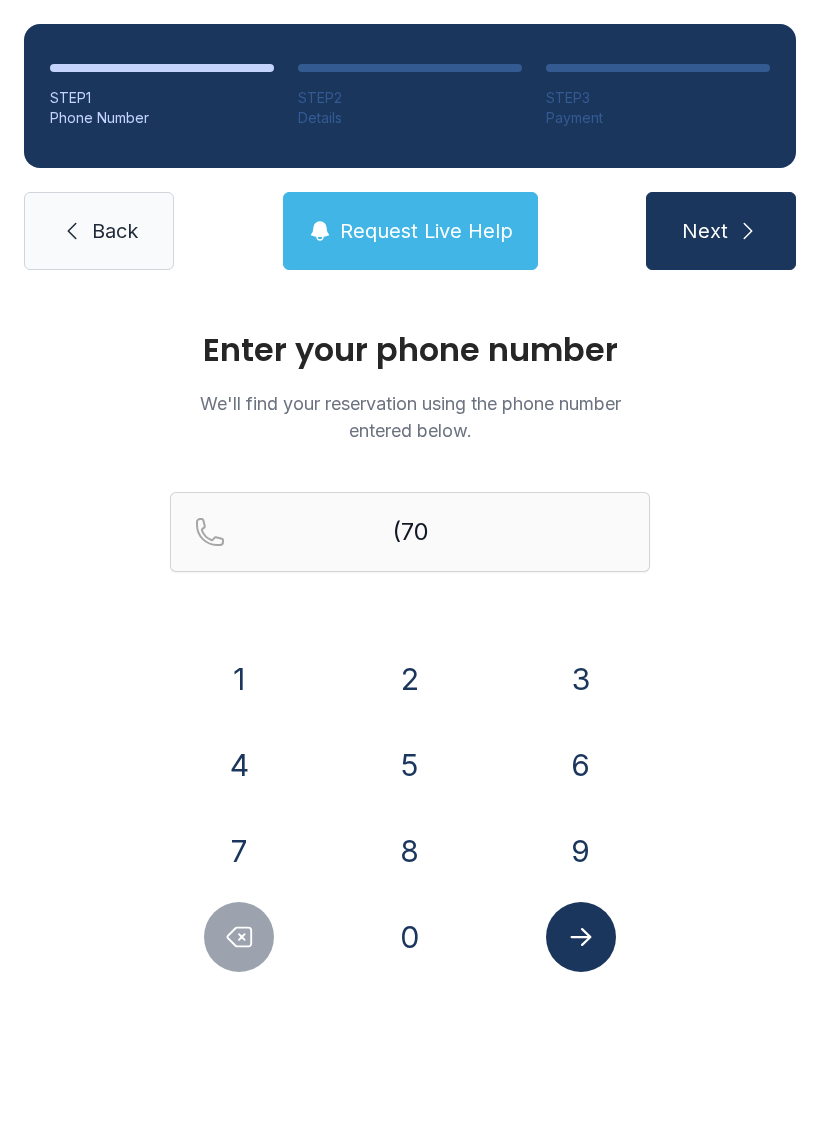 click on "4" at bounding box center (239, 679) 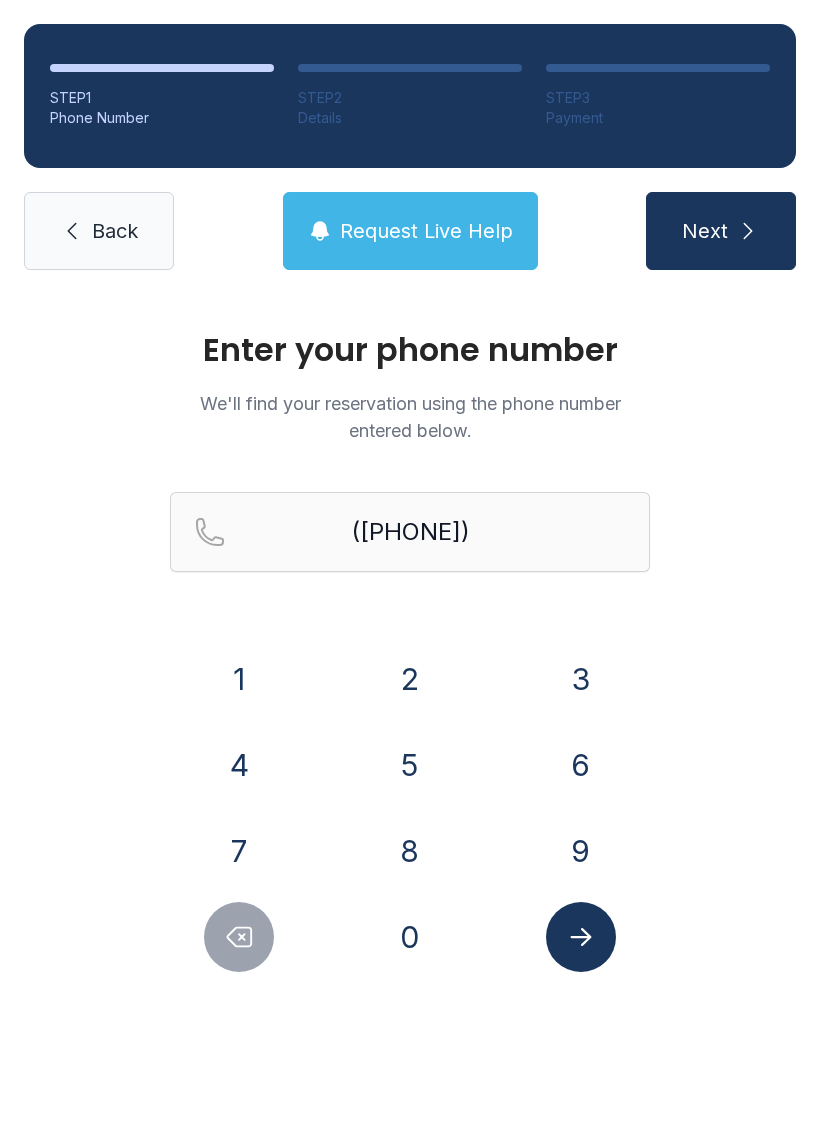 click on "9" at bounding box center (239, 679) 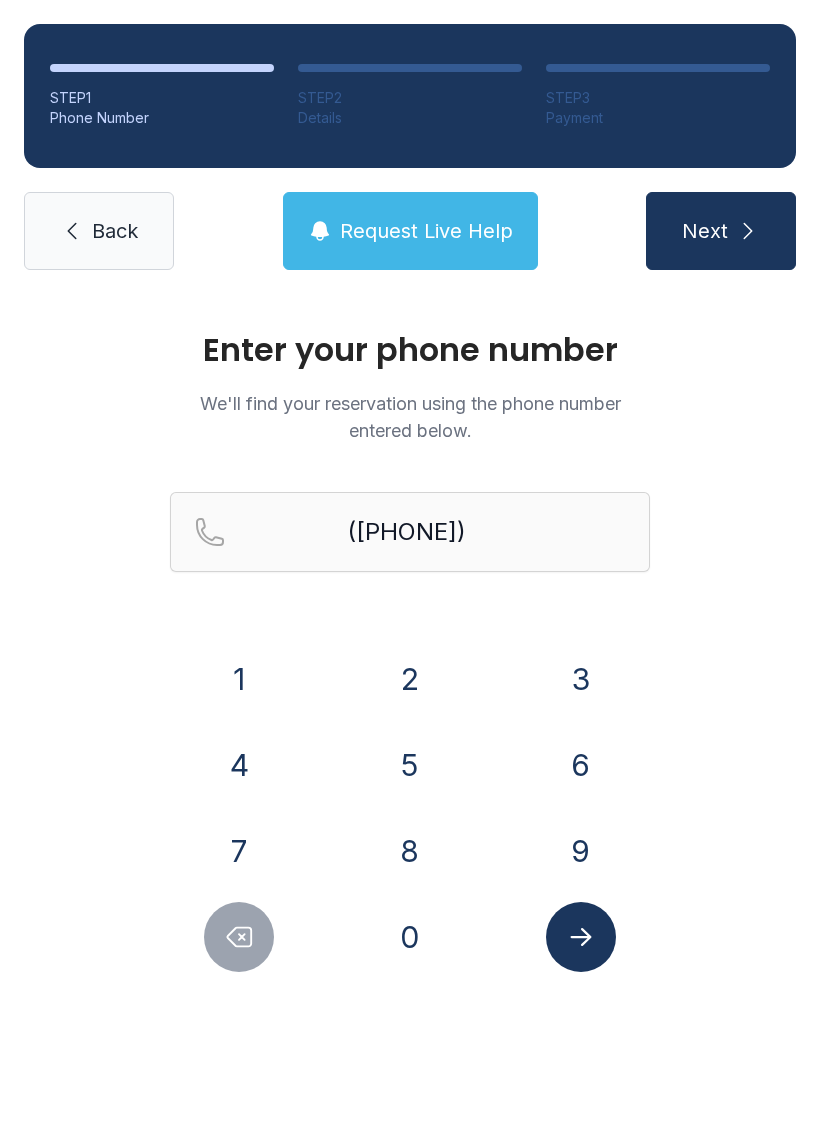 click on "2" at bounding box center [239, 679] 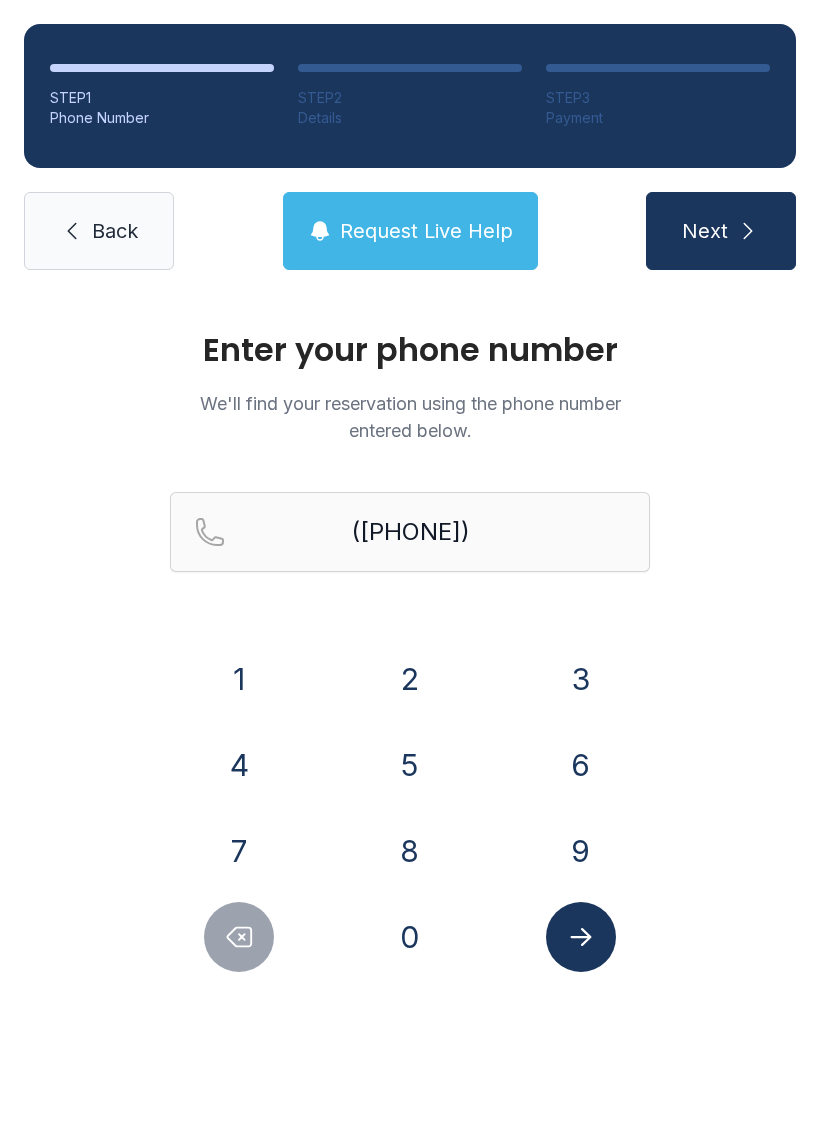 click on "0" at bounding box center (239, 679) 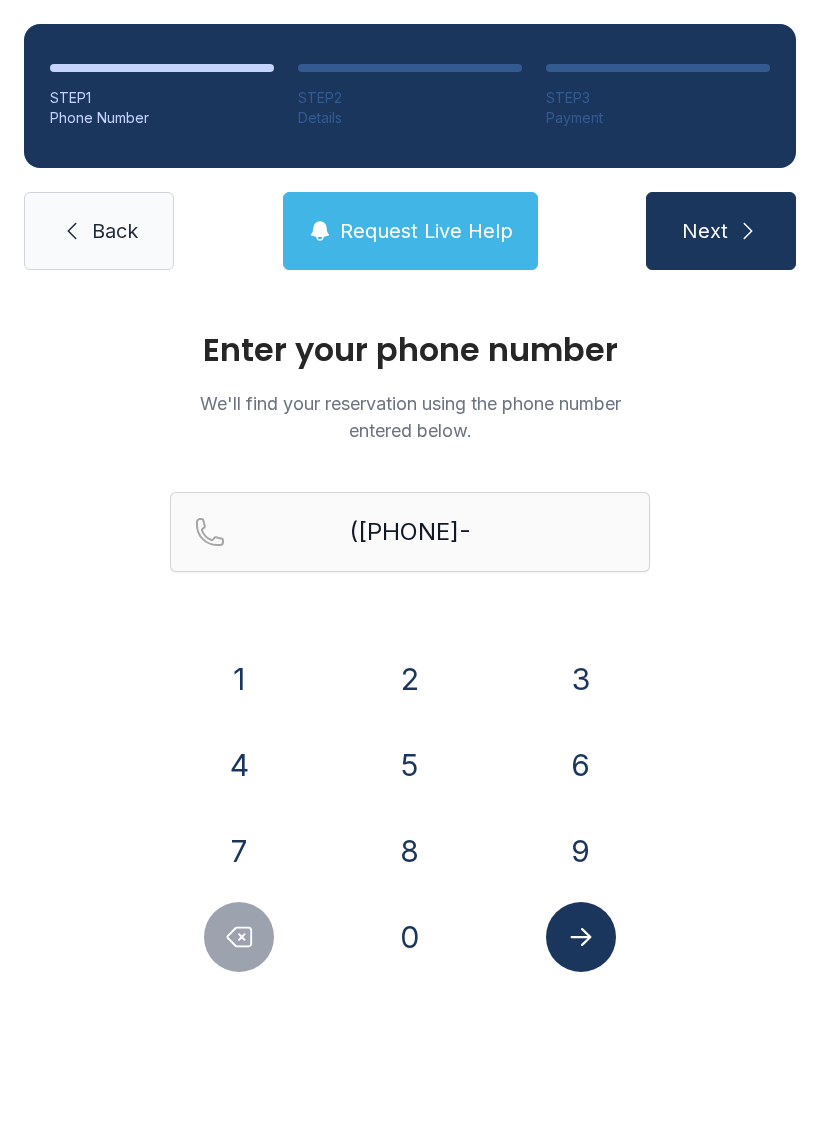 click on "9" at bounding box center [239, 679] 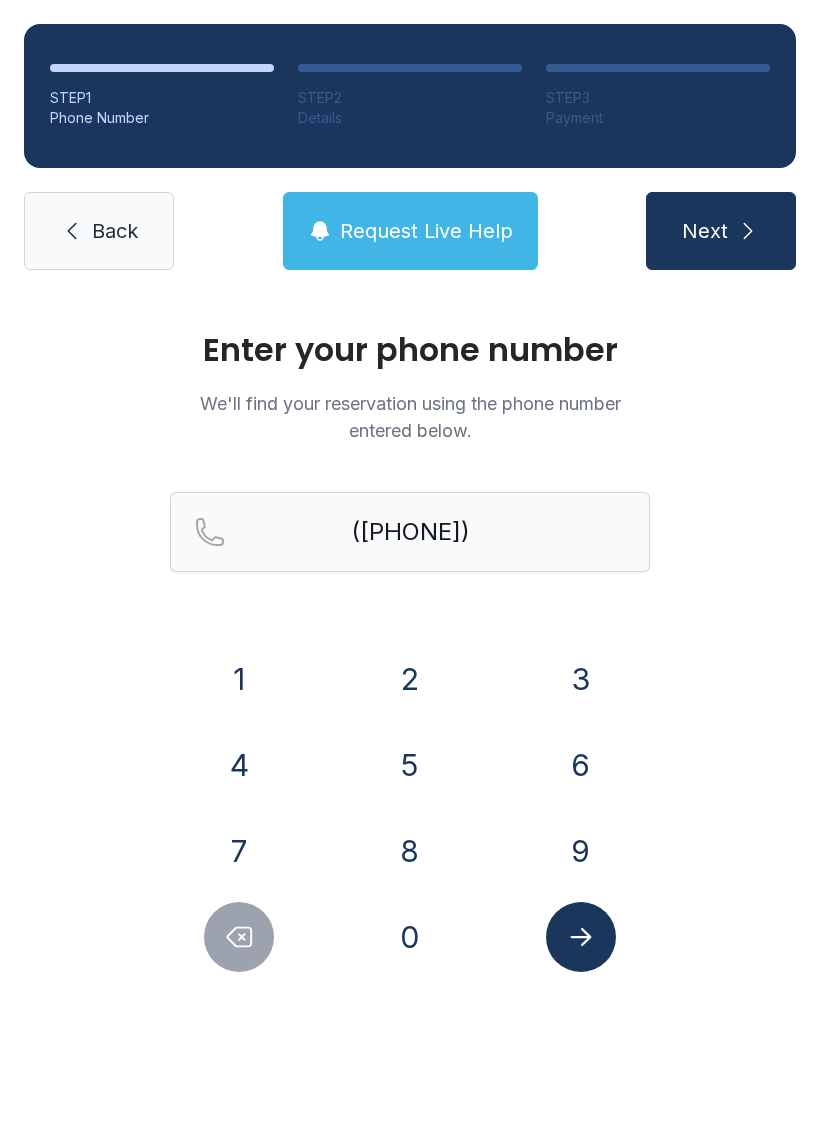 click at bounding box center [581, 937] 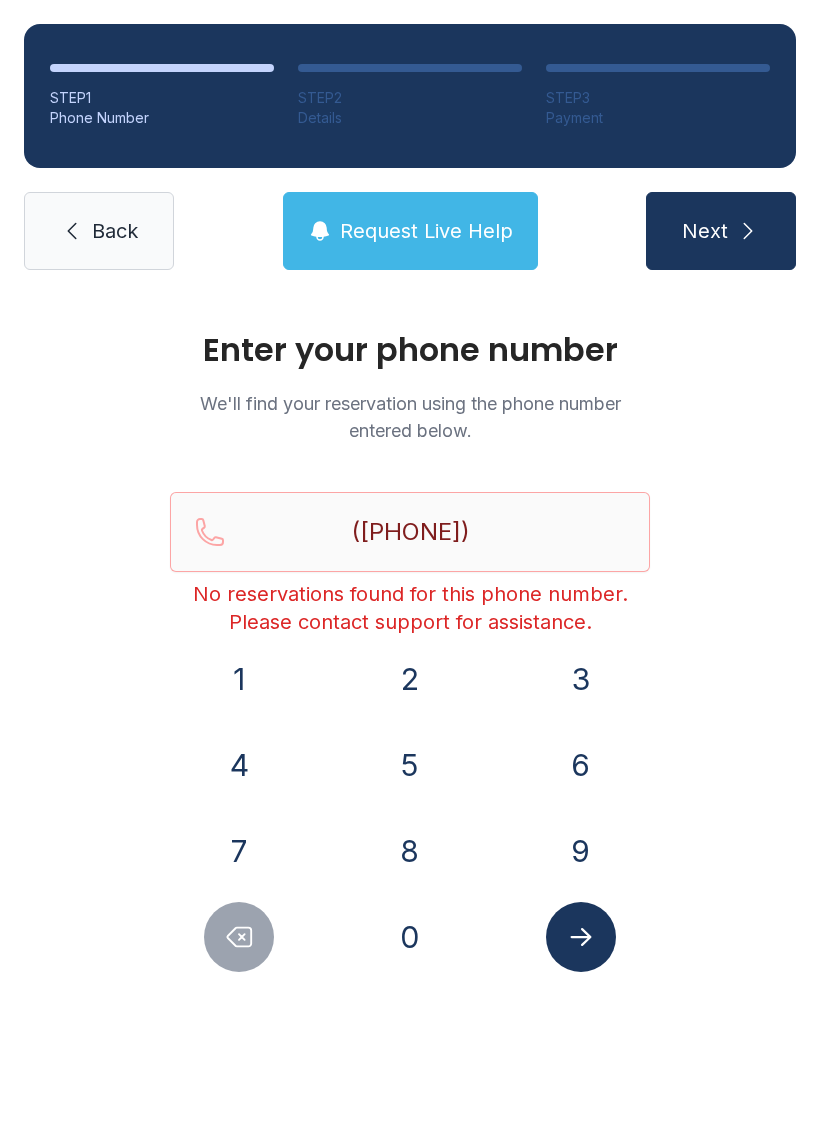 click on "Request Live Help" at bounding box center (426, 231) 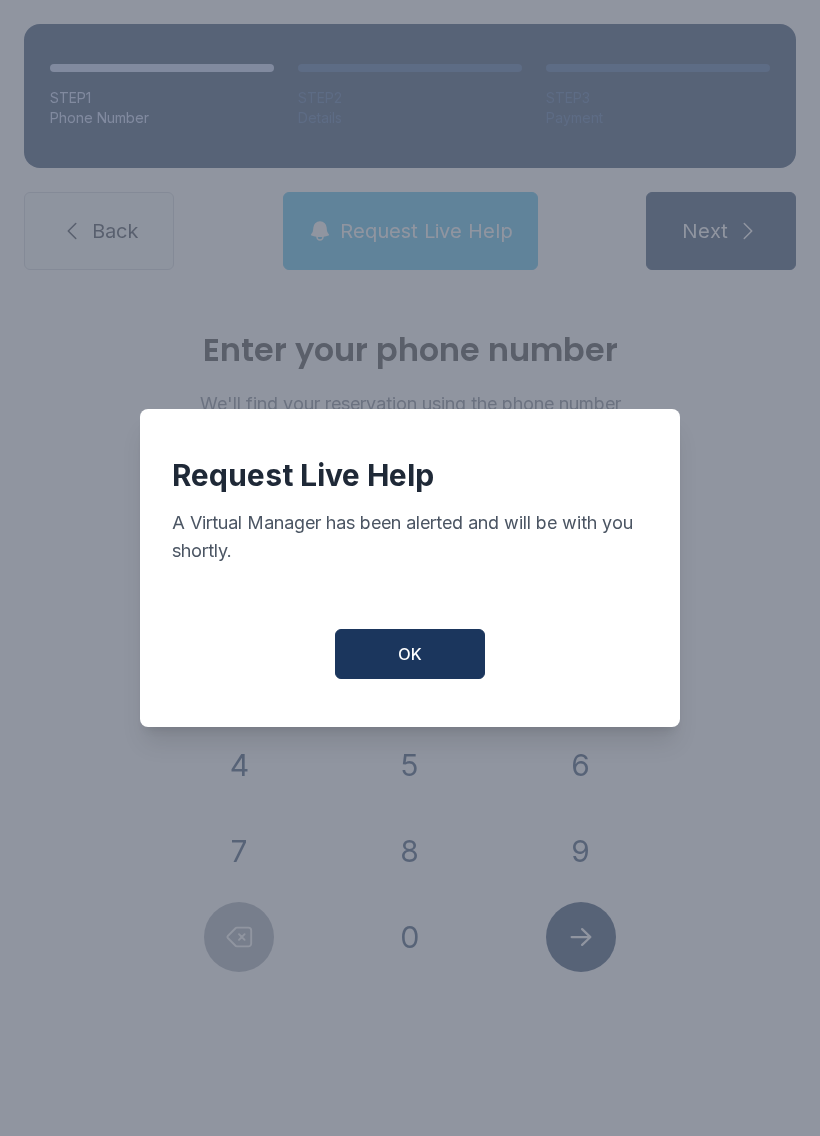 click on "OK" at bounding box center (410, 654) 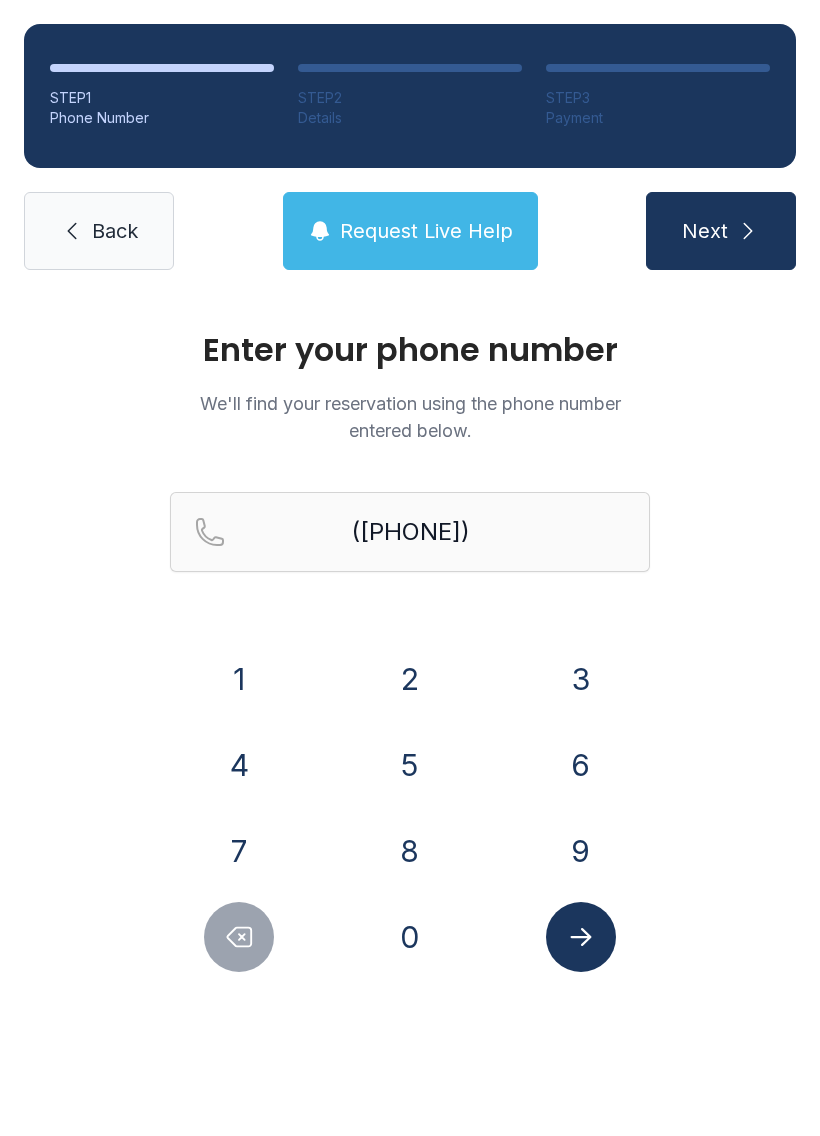 click at bounding box center [748, 231] 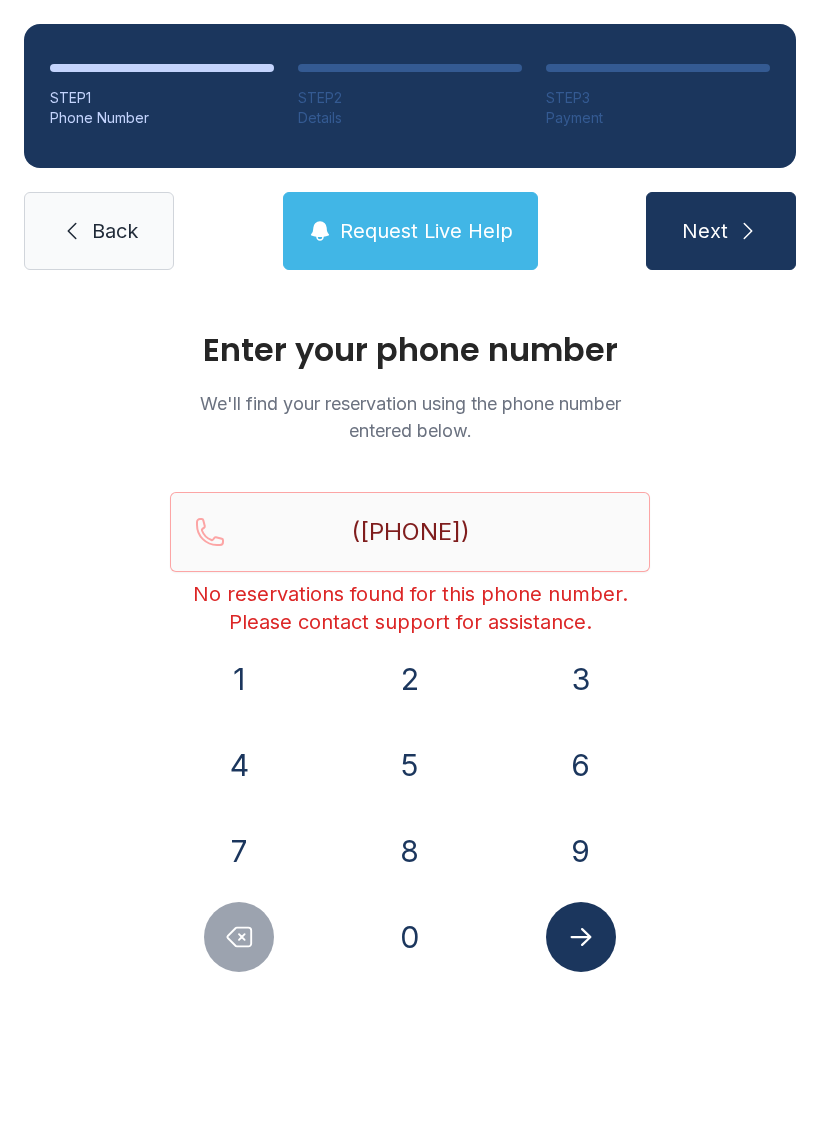 click on "Request Live Help" at bounding box center [426, 231] 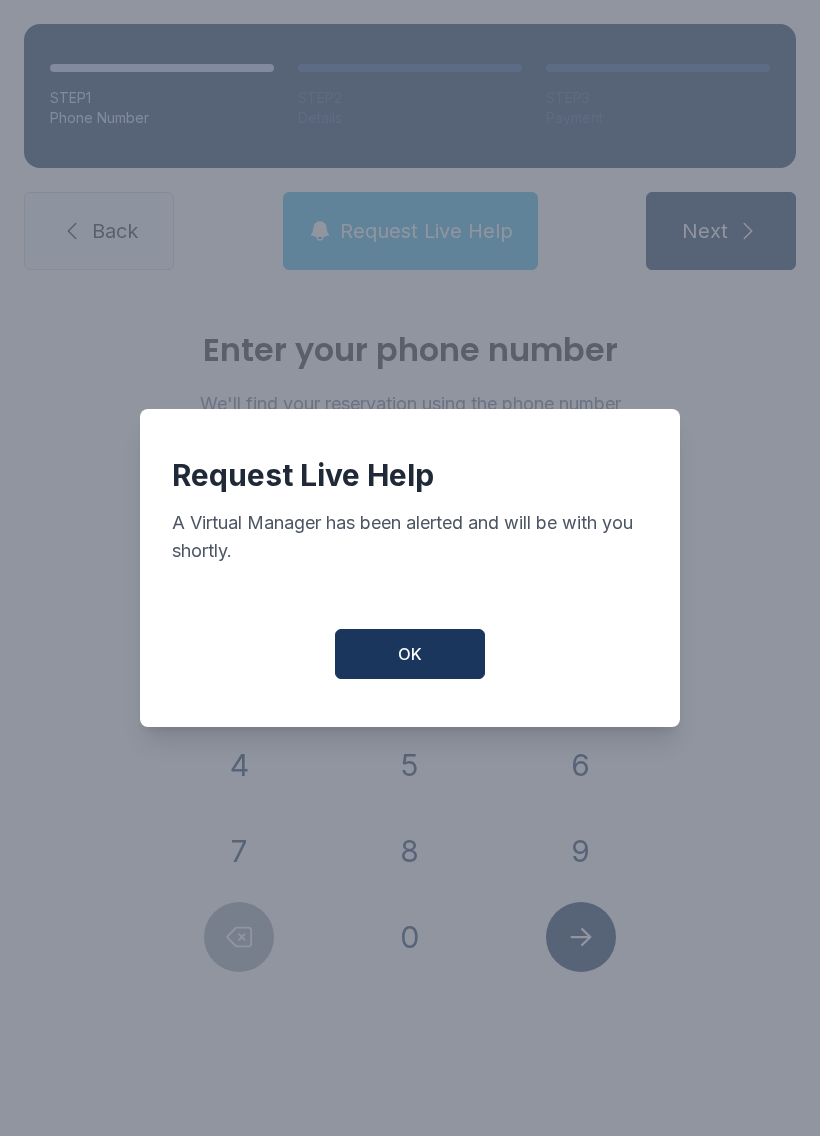 click on "OK" at bounding box center [410, 654] 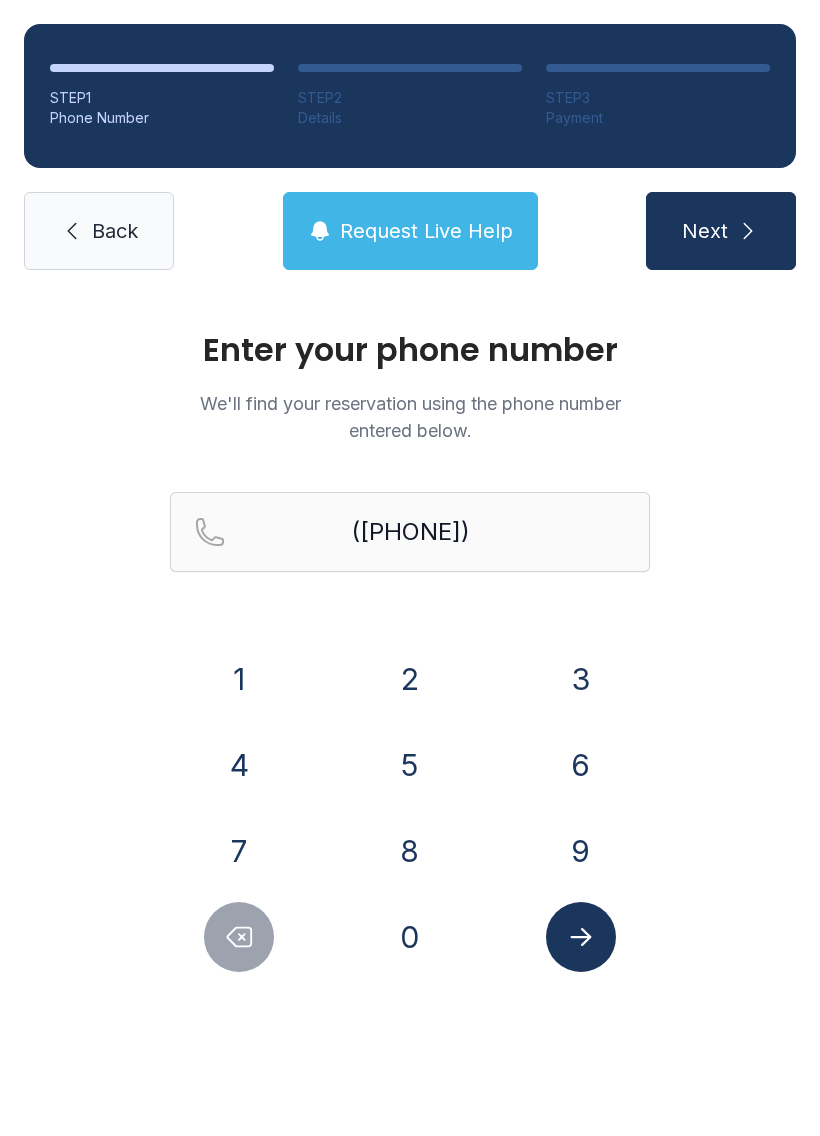 click on "Request Live Help" at bounding box center [426, 231] 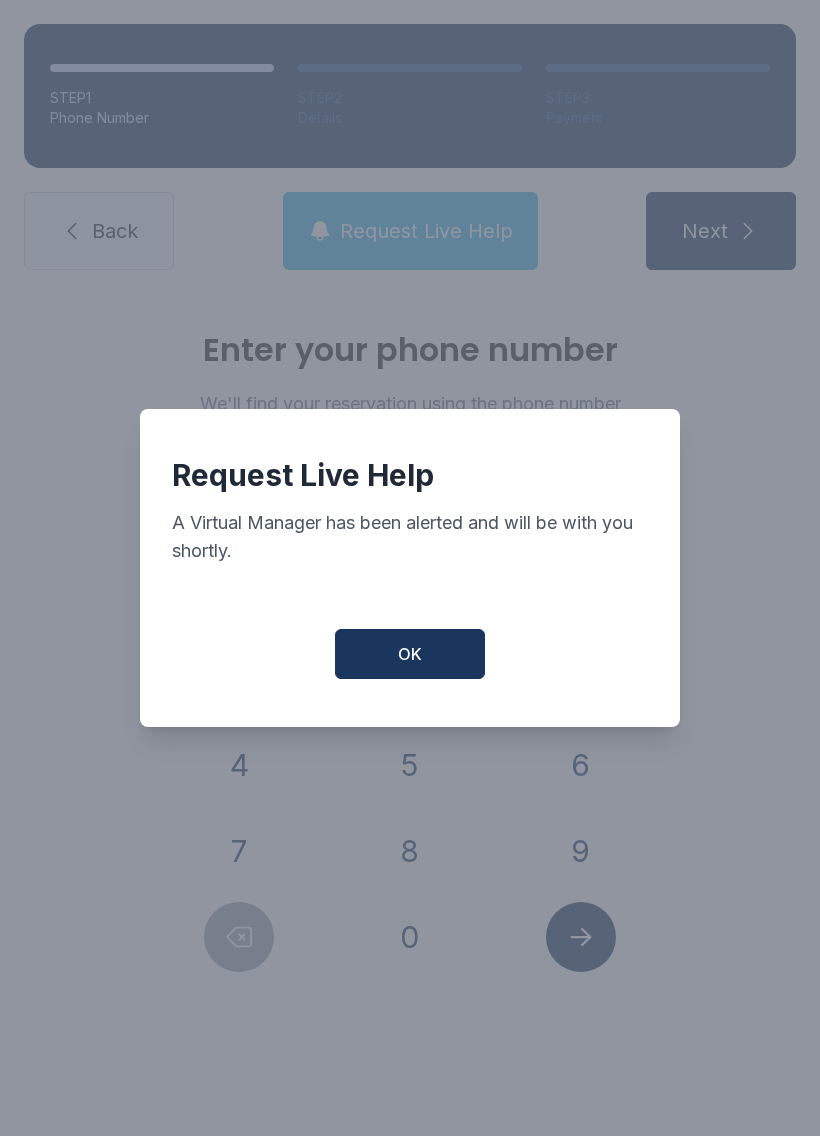 click on "OK" at bounding box center [410, 654] 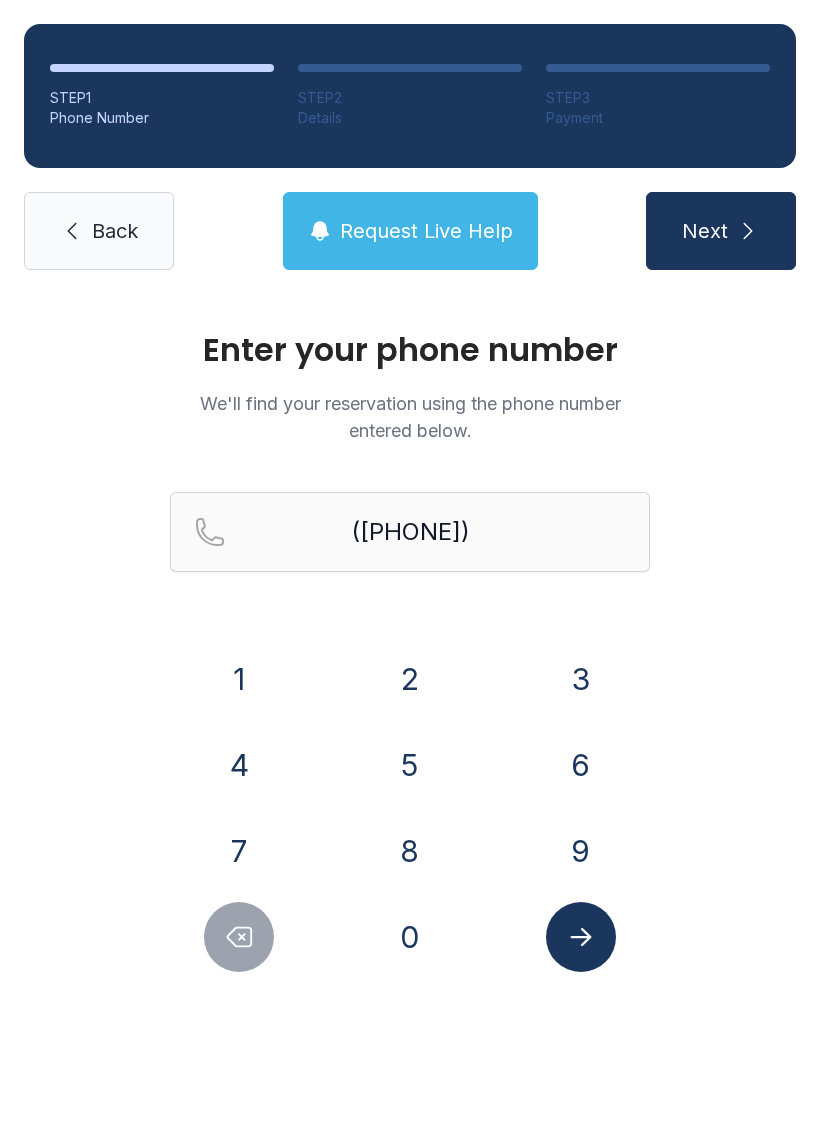 click on "Request Live Help" at bounding box center [426, 231] 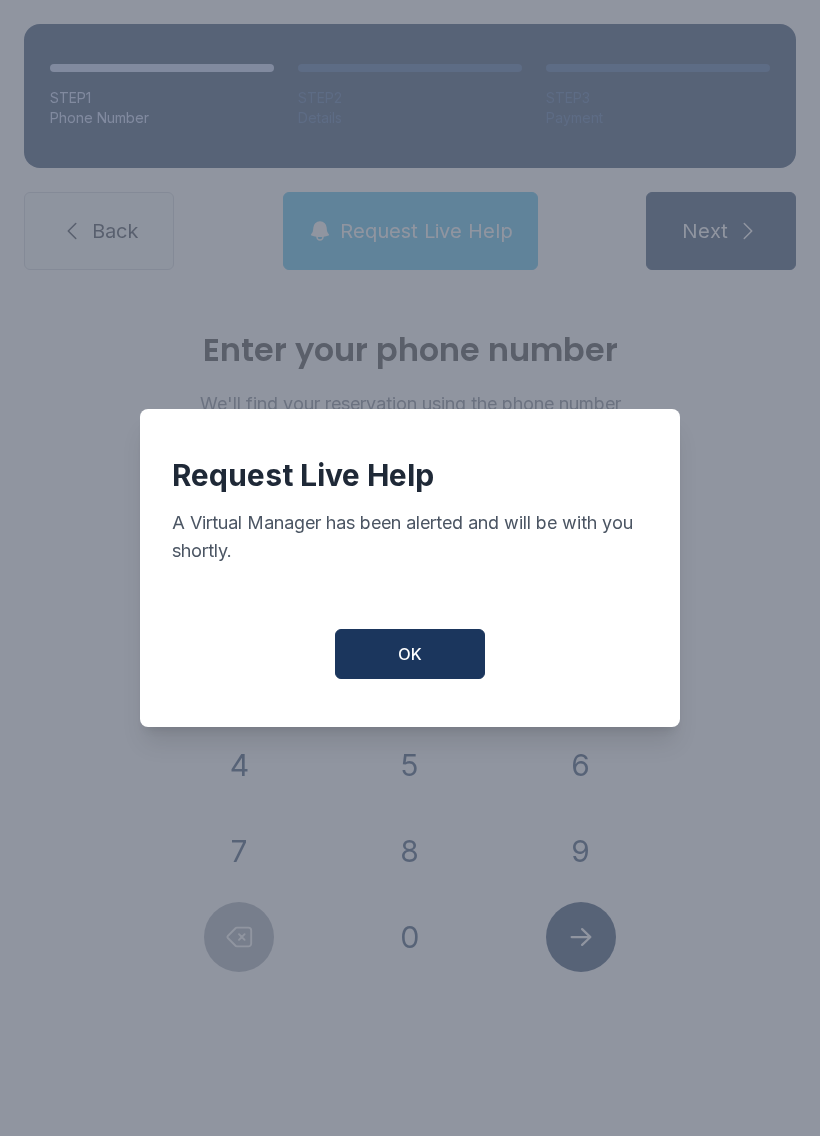 click on "OK" at bounding box center [410, 654] 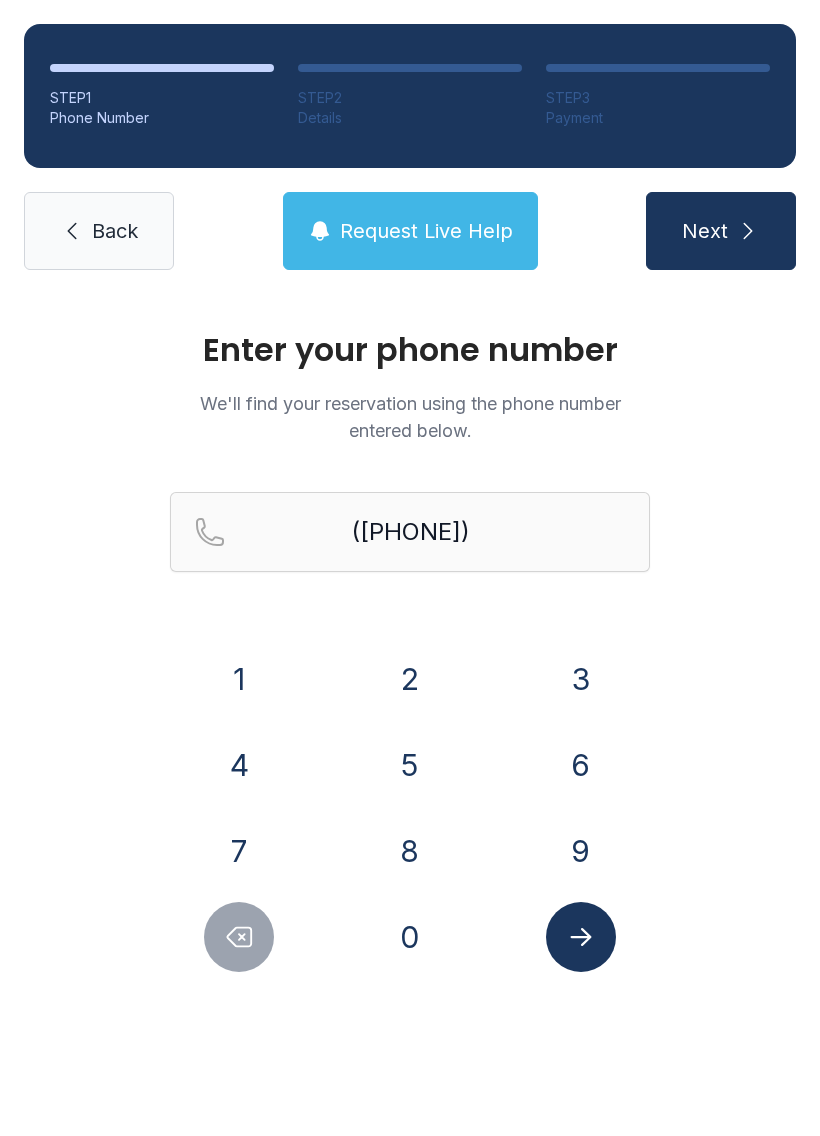 click on "Back" at bounding box center (115, 231) 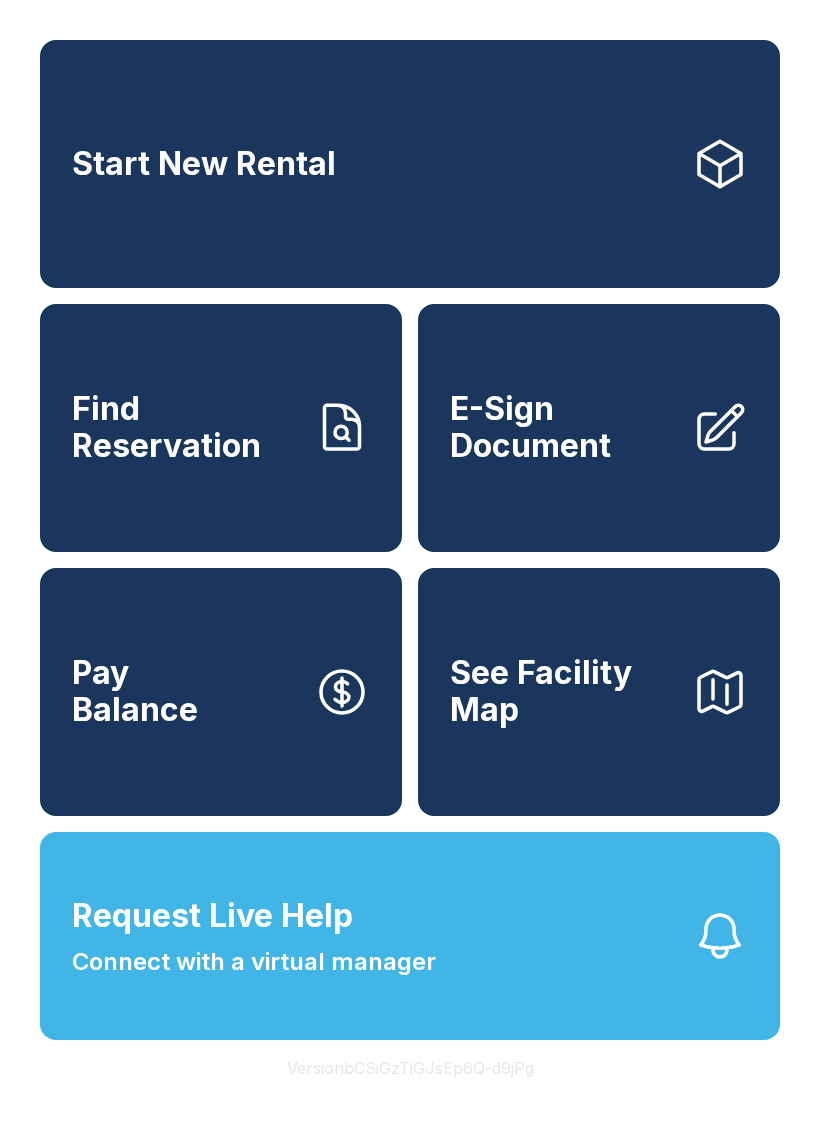 click on "Start New Rental" at bounding box center [410, 164] 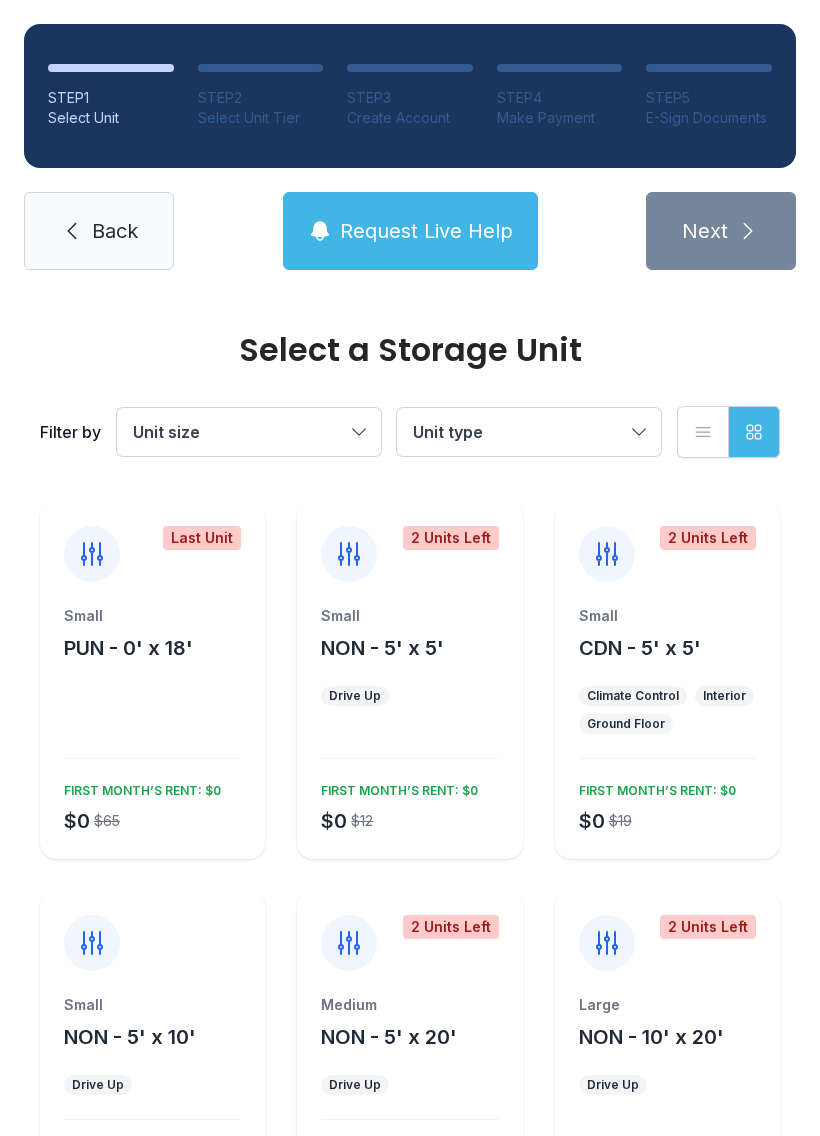 click on "Back" at bounding box center [115, 231] 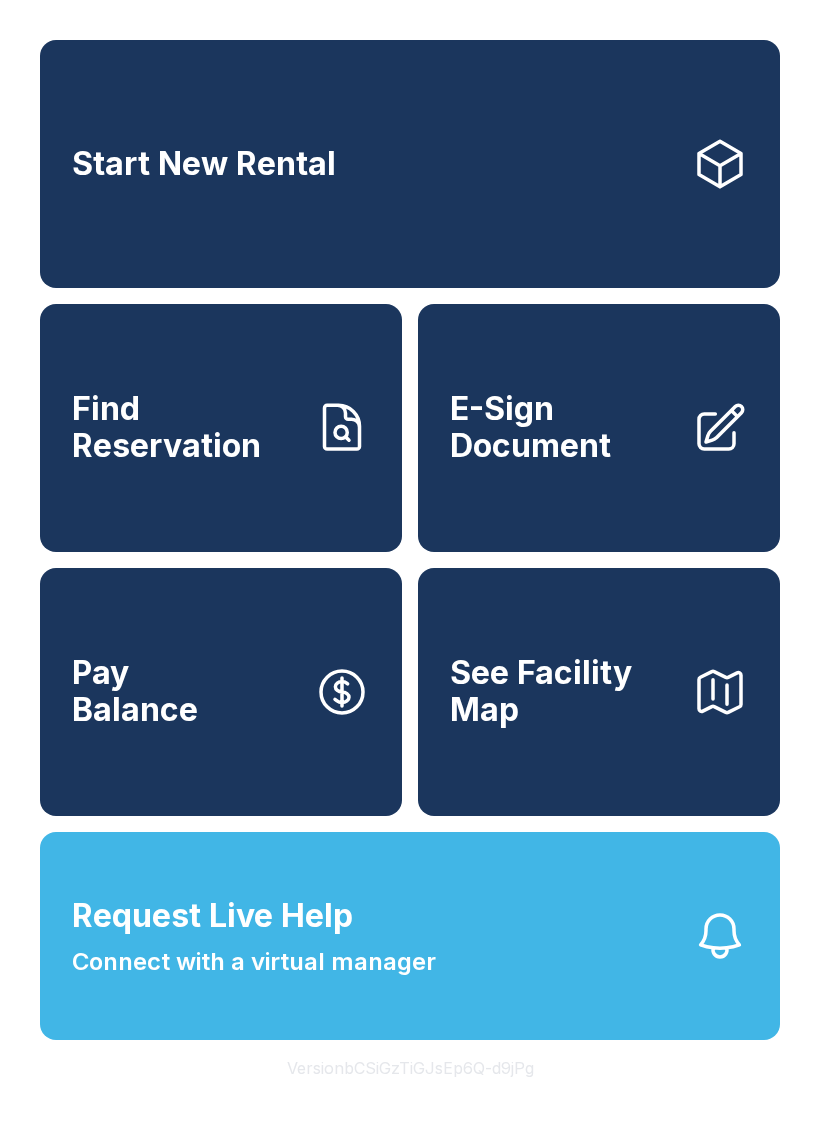 click on "Find Reservation" at bounding box center [221, 428] 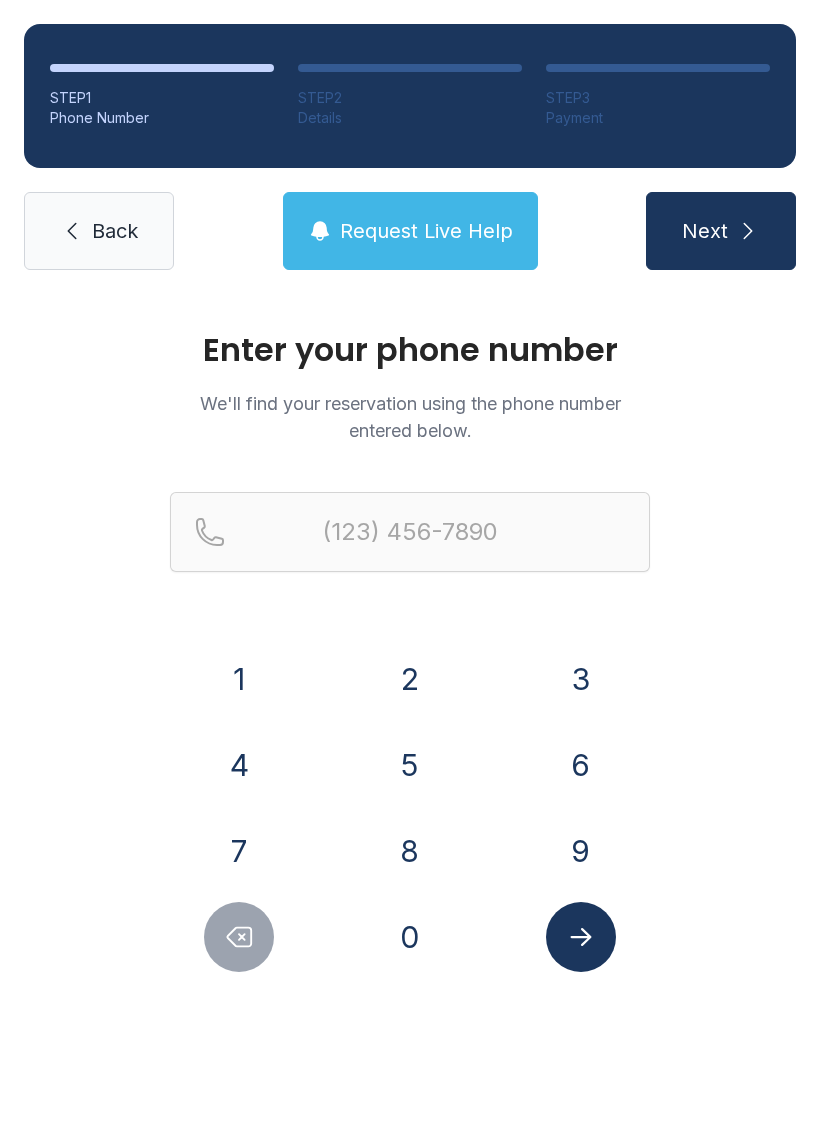 click on "7" at bounding box center [239, 679] 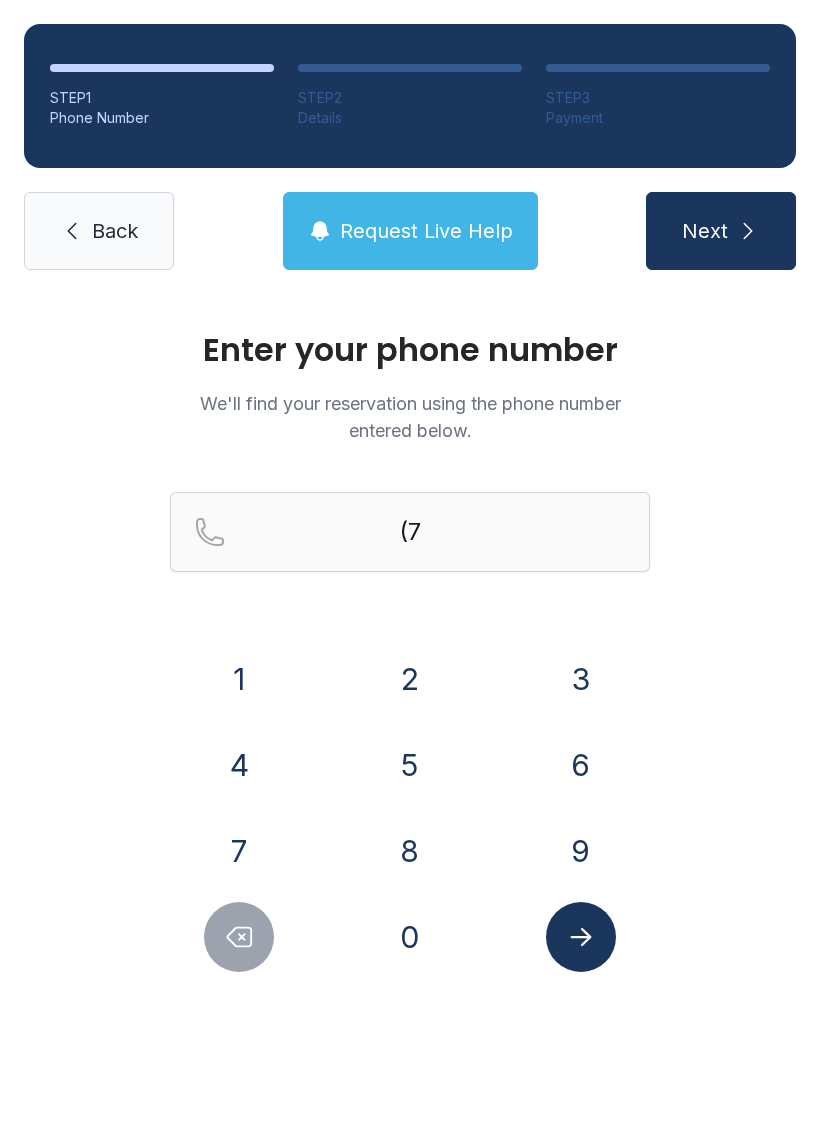 click on "0" at bounding box center (239, 679) 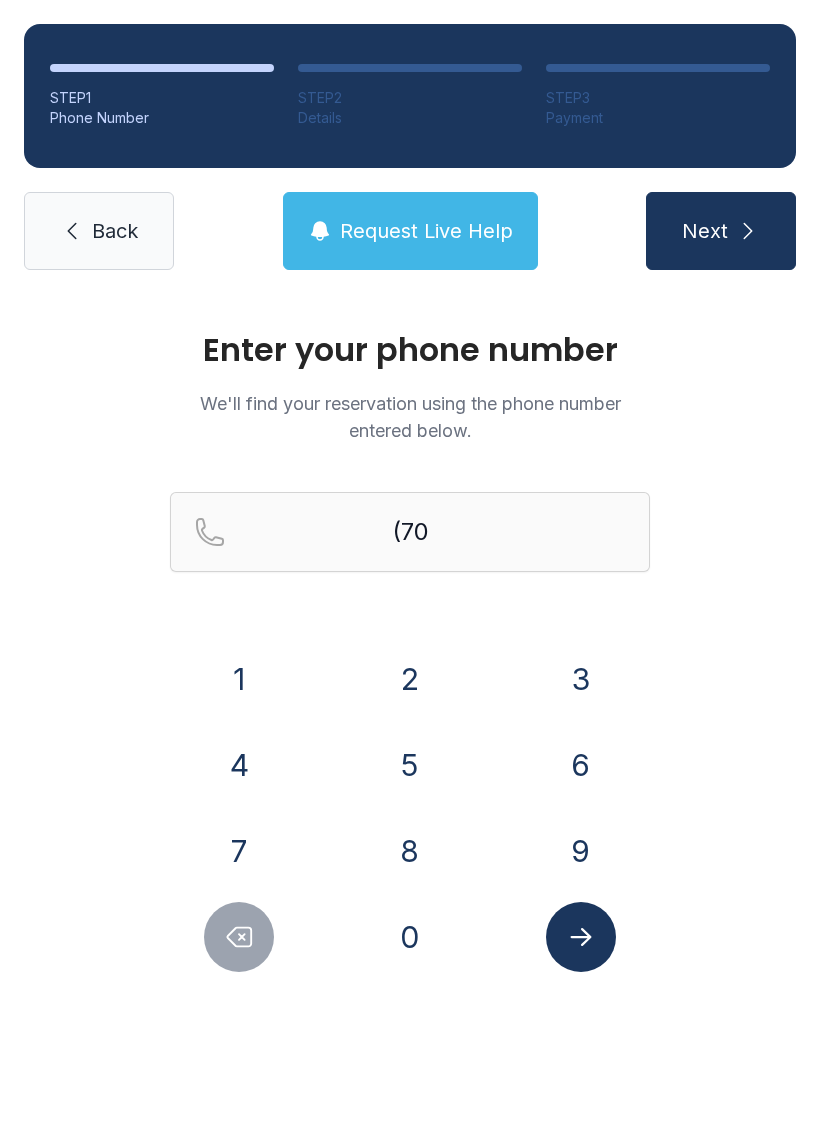 click on "4" at bounding box center (239, 679) 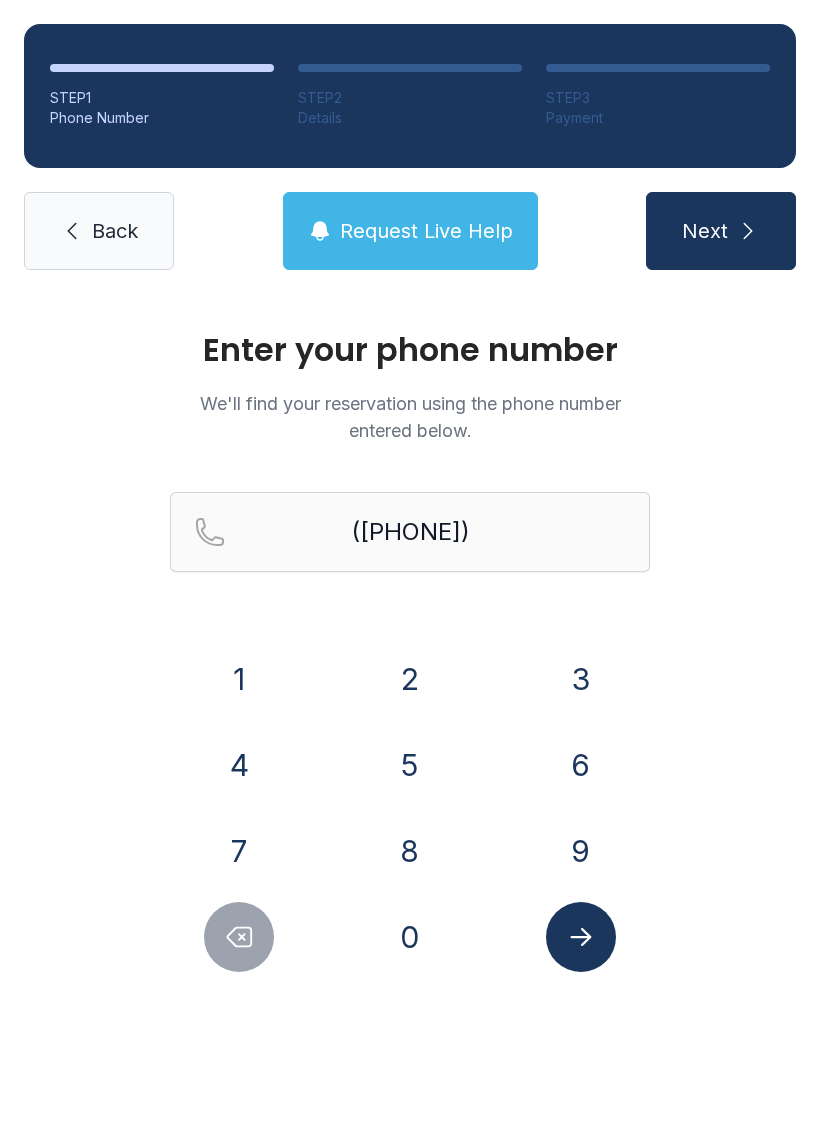 click on "9" at bounding box center (239, 679) 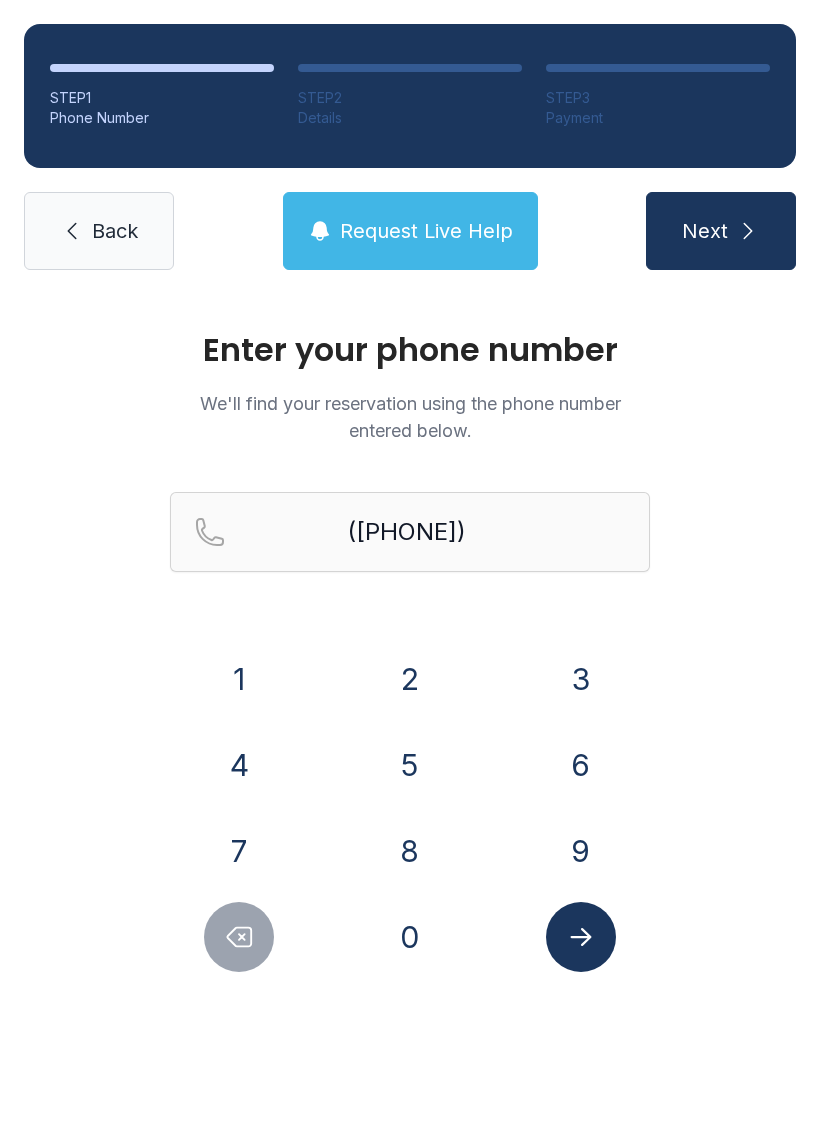 click on "2" at bounding box center (239, 679) 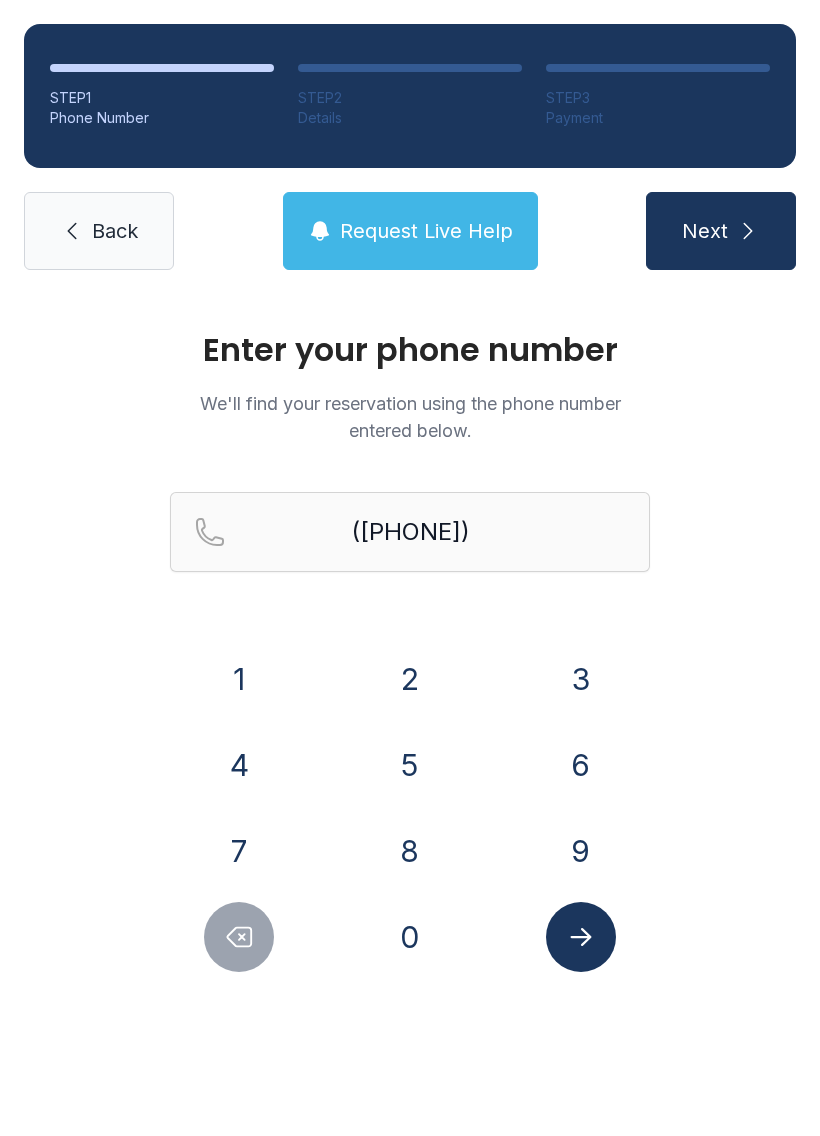 click on "0" at bounding box center [239, 679] 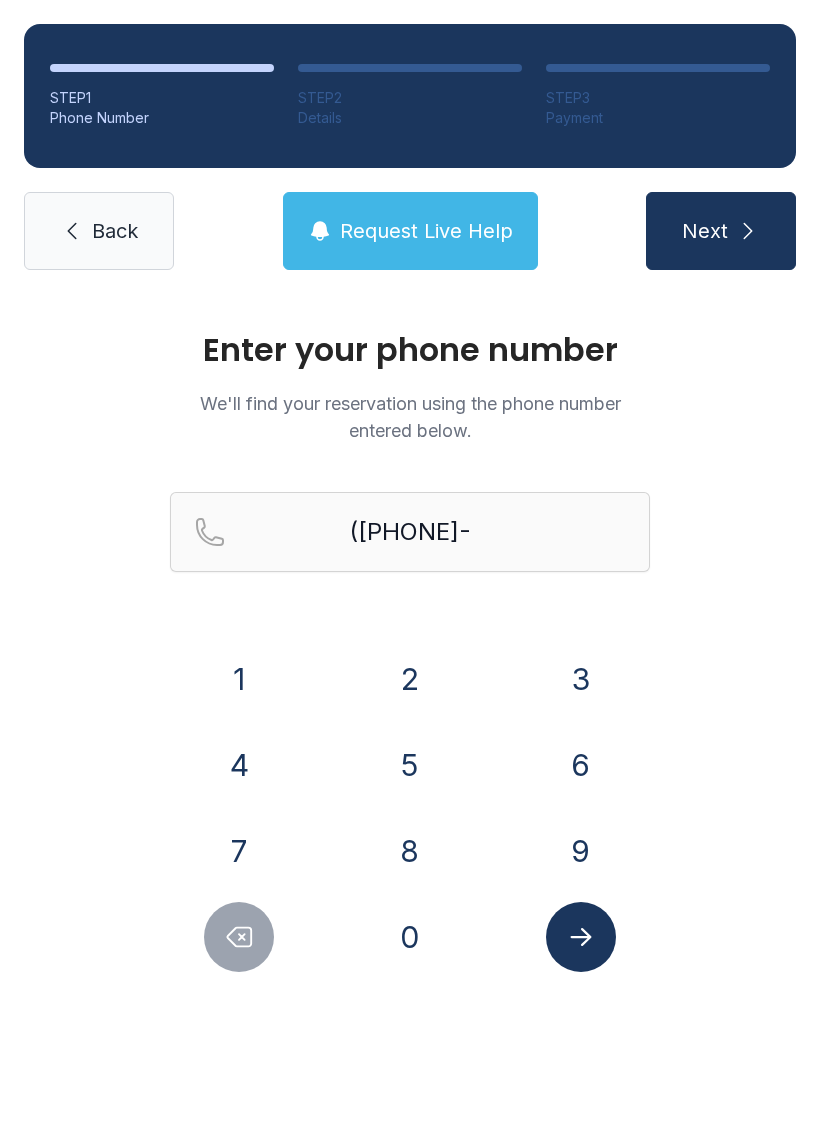 click on "9" at bounding box center [239, 679] 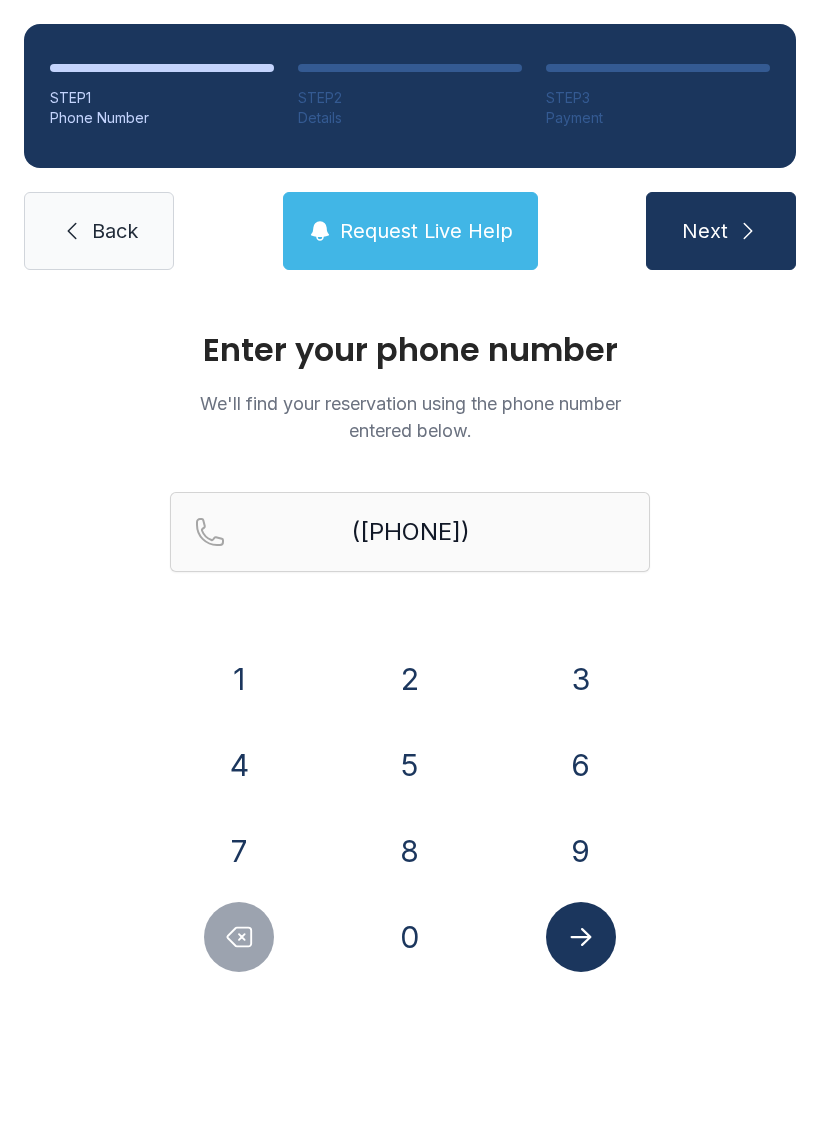 click at bounding box center [581, 937] 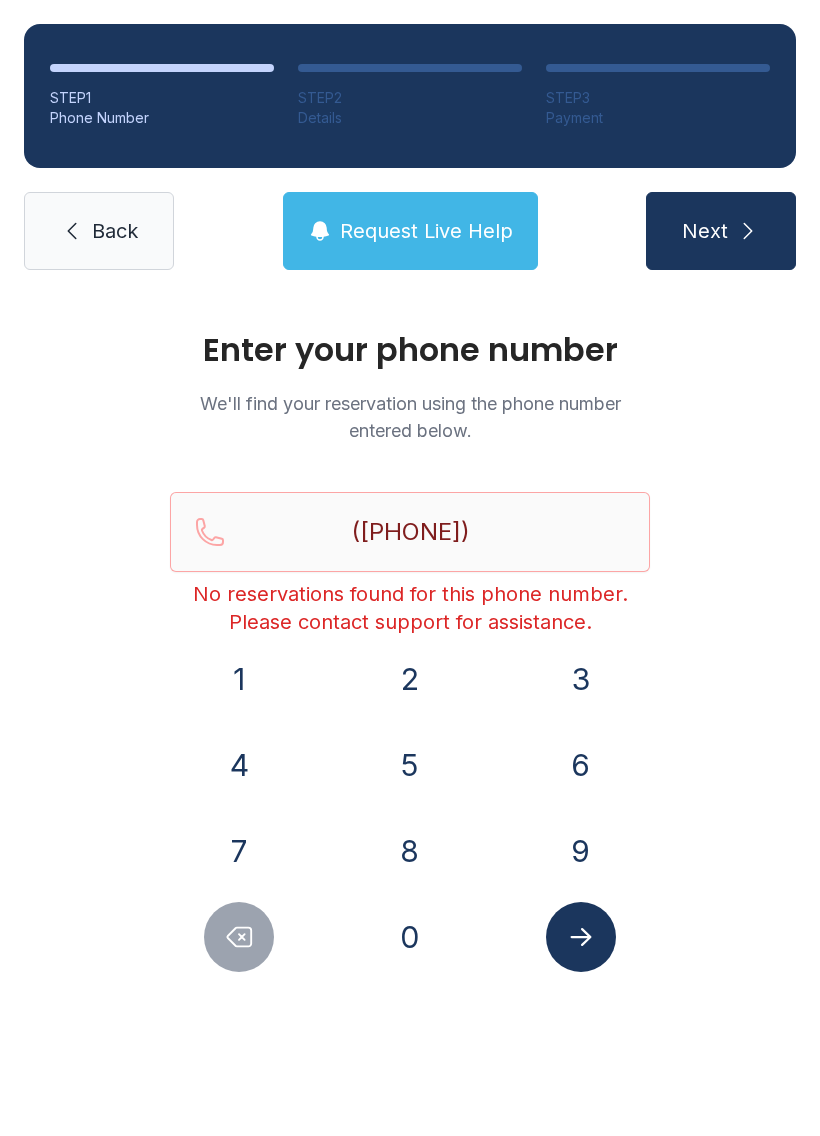 click at bounding box center (72, 231) 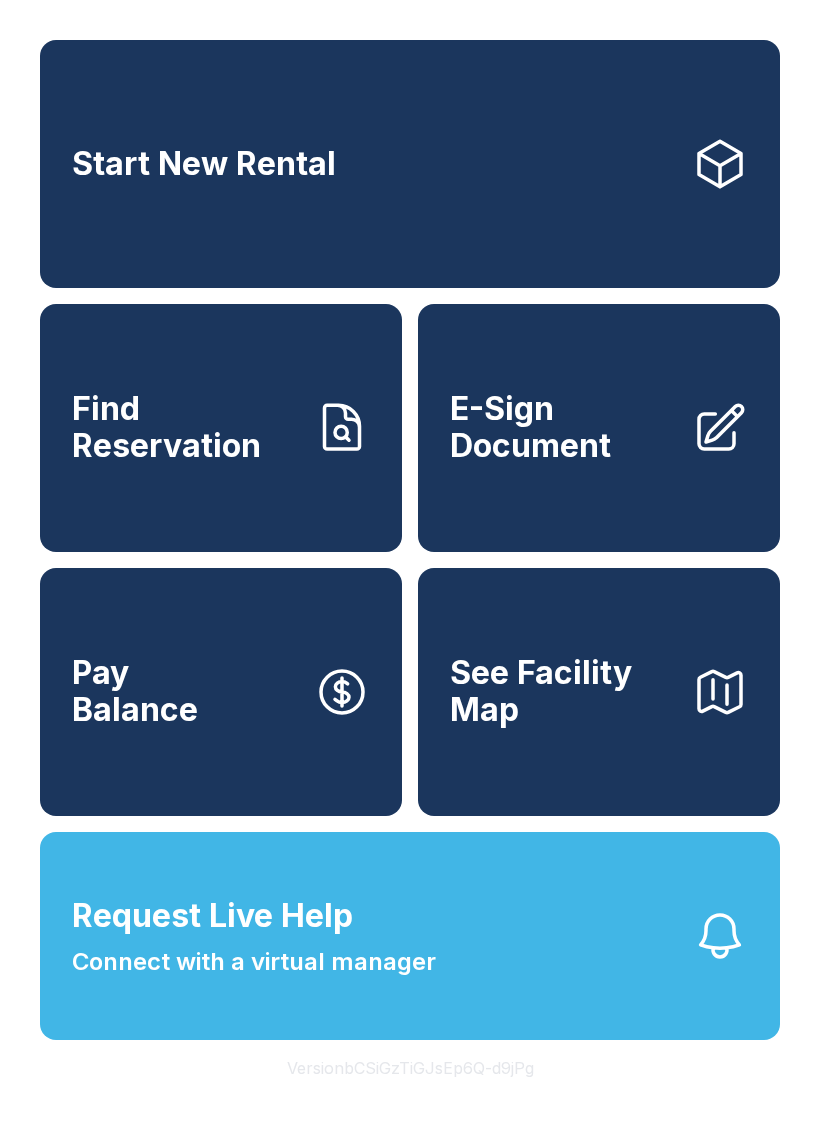click on "Find Reservation" at bounding box center [185, 427] 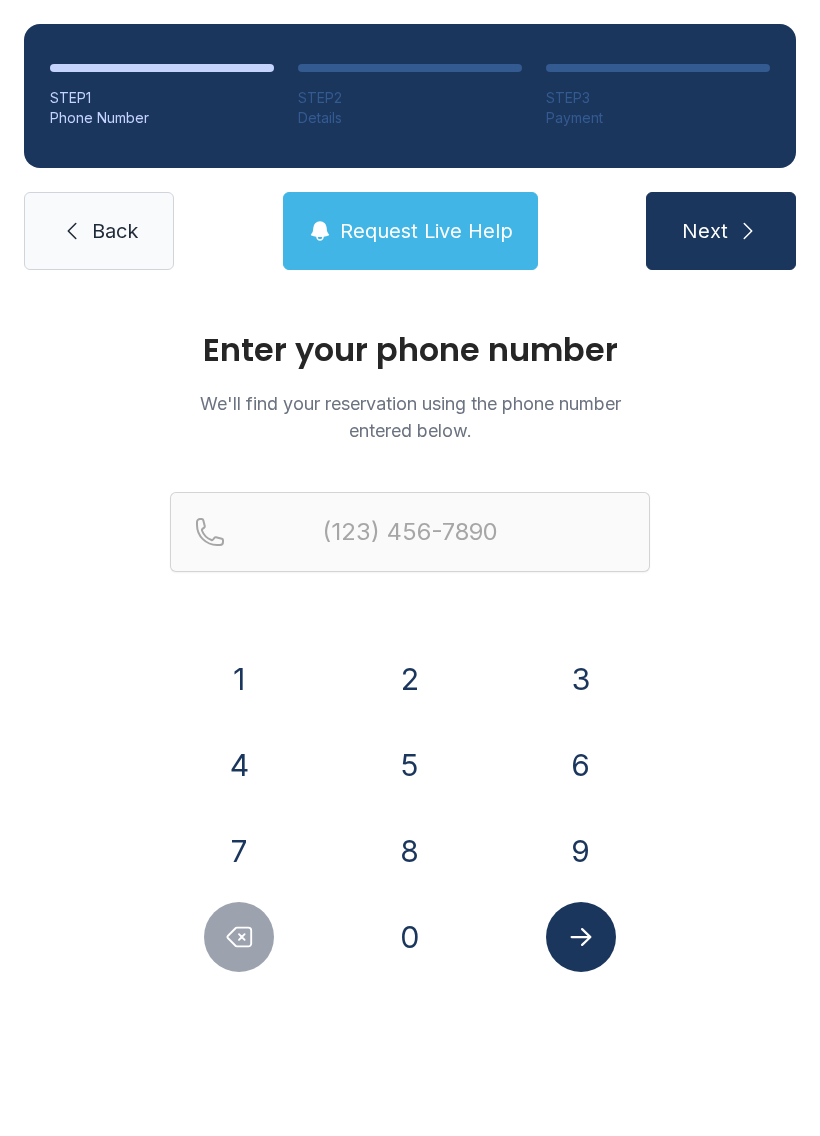 click on "7" at bounding box center [239, 679] 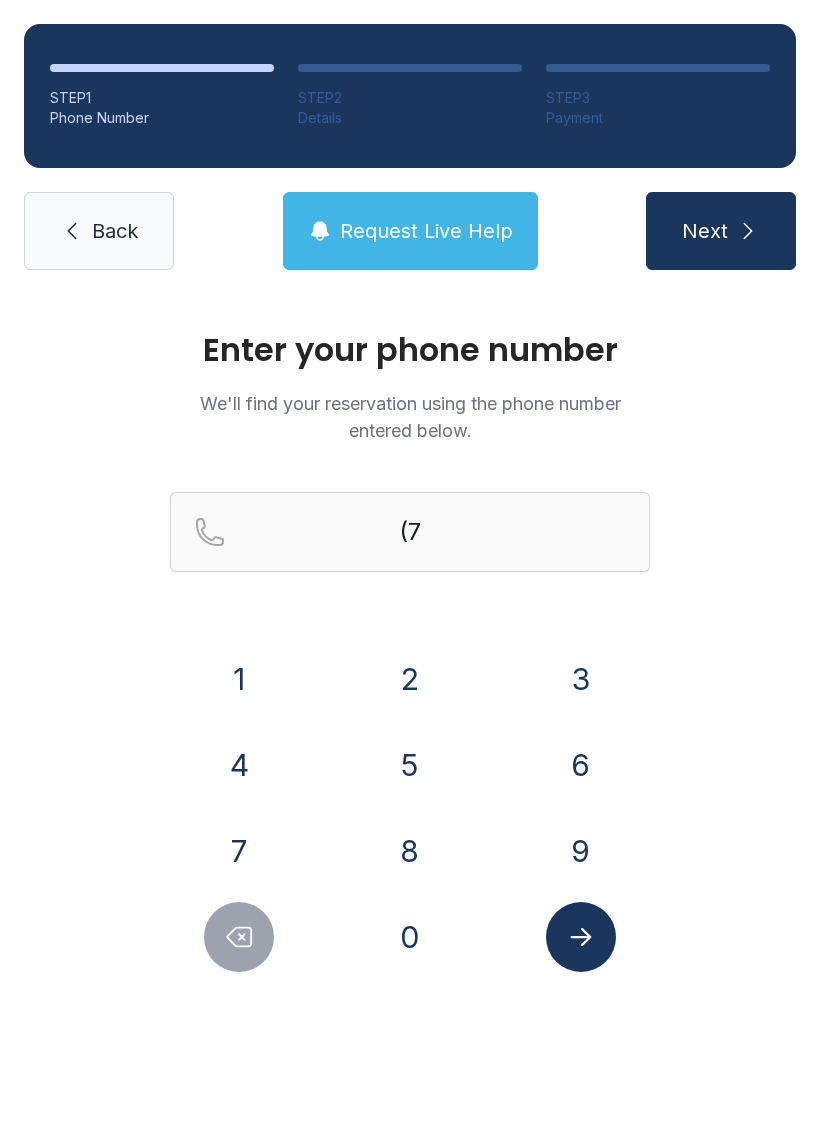 click on "0" at bounding box center [239, 679] 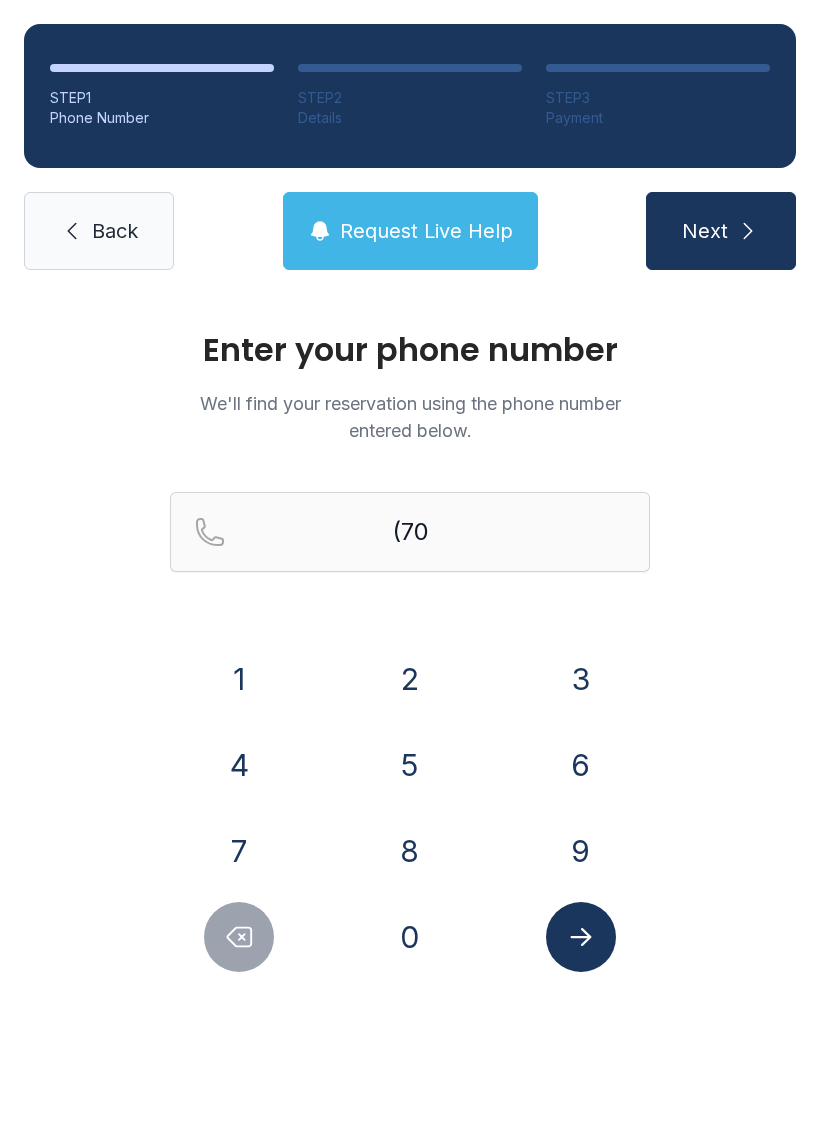 click on "4" at bounding box center (239, 679) 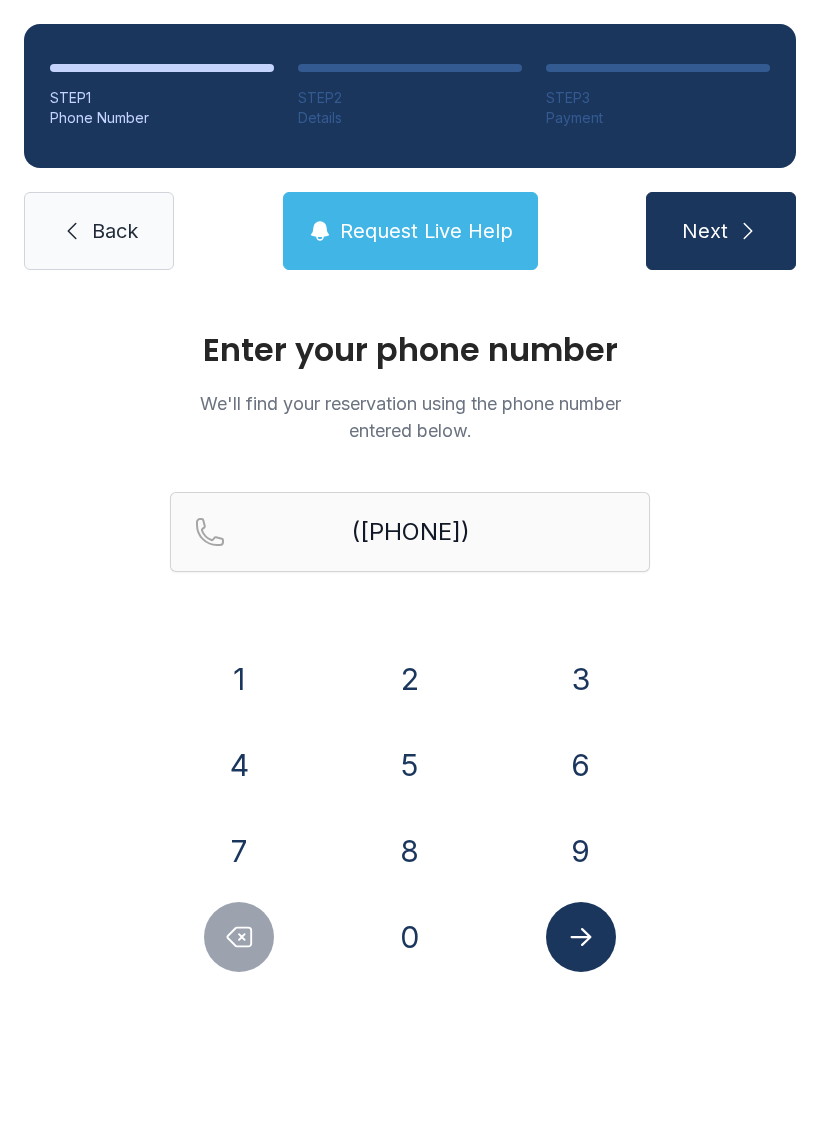 click on "9" at bounding box center [239, 679] 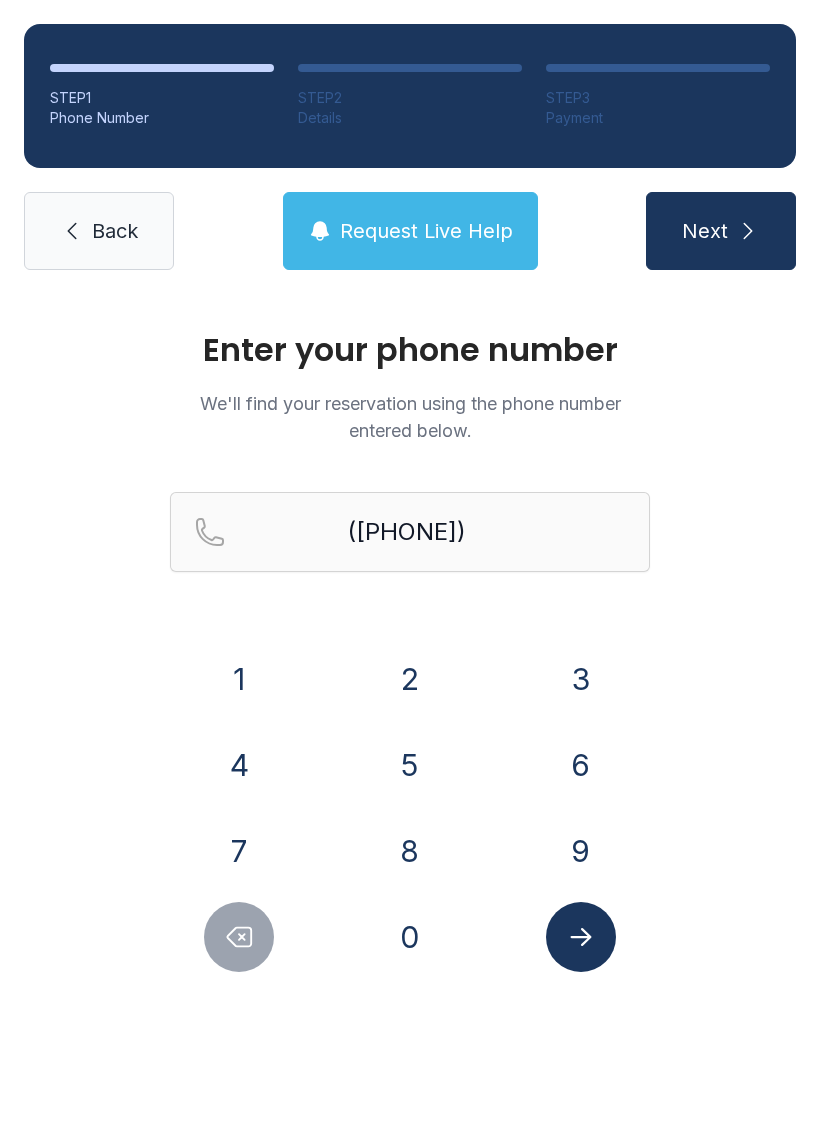 click on "2" at bounding box center [239, 679] 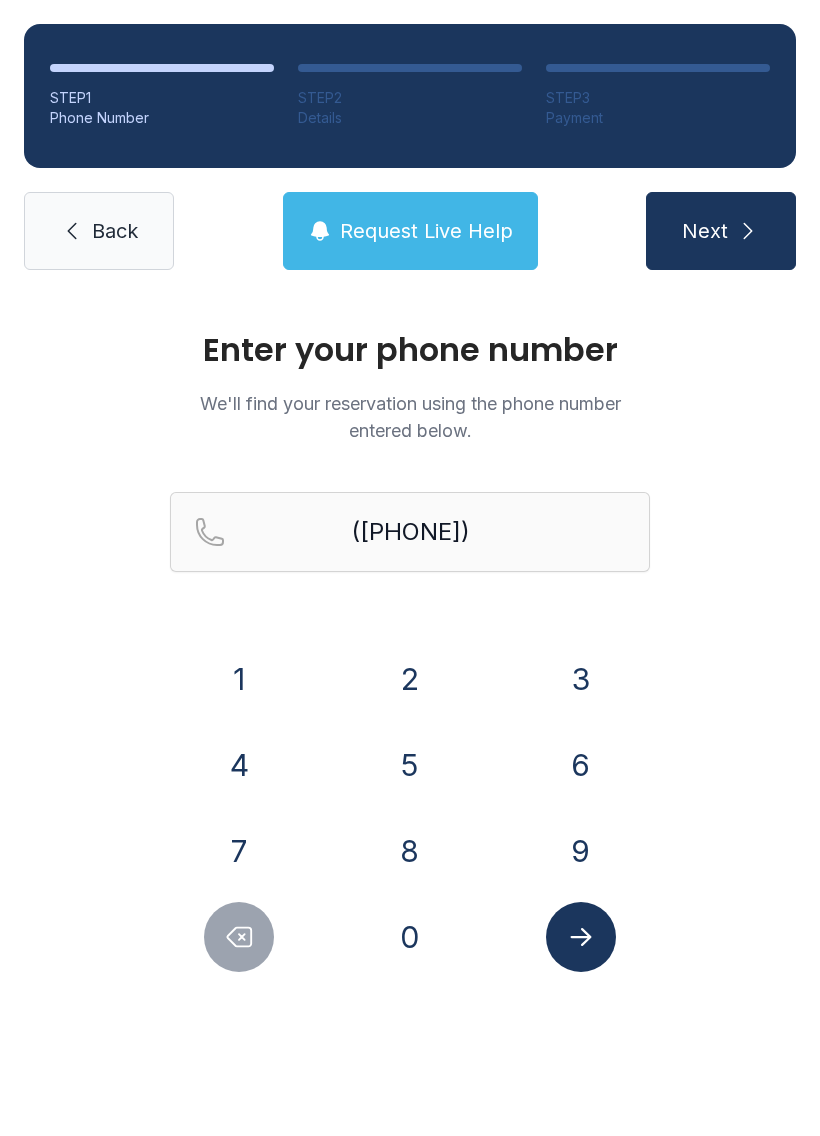 click on "0" at bounding box center [239, 679] 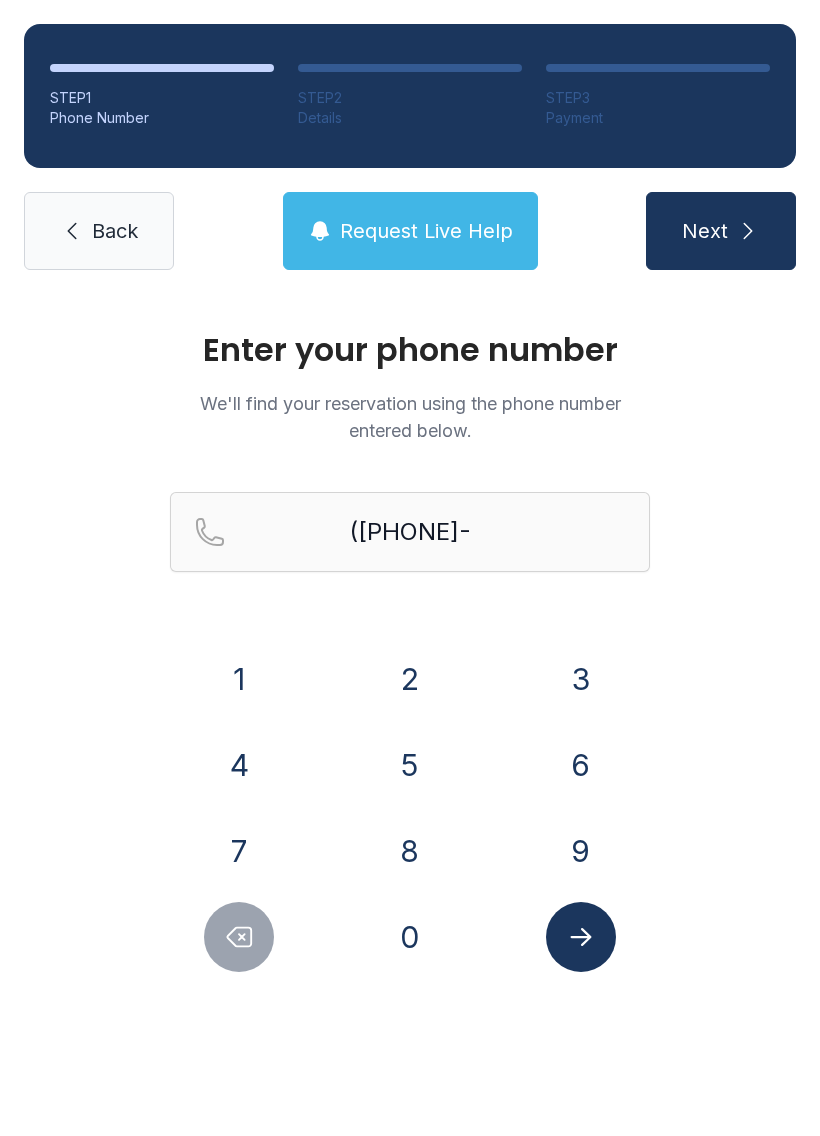 click on "9" at bounding box center [239, 679] 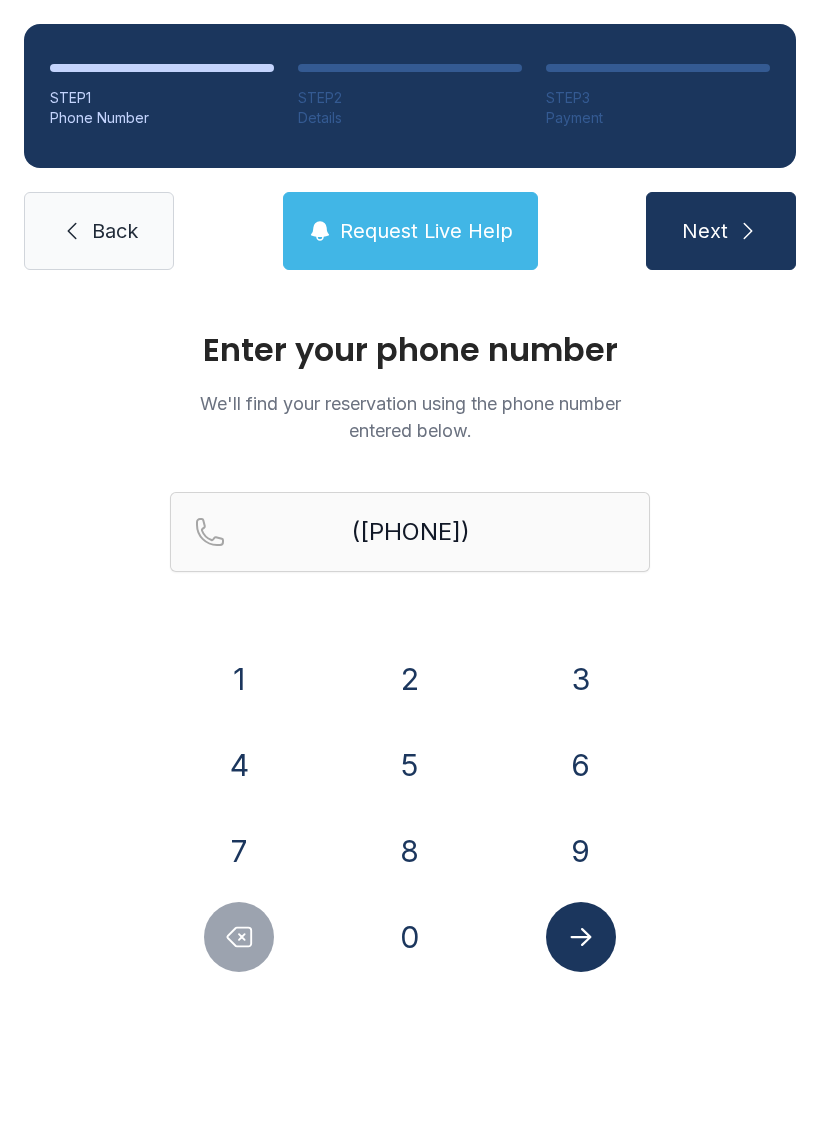 click at bounding box center (581, 937) 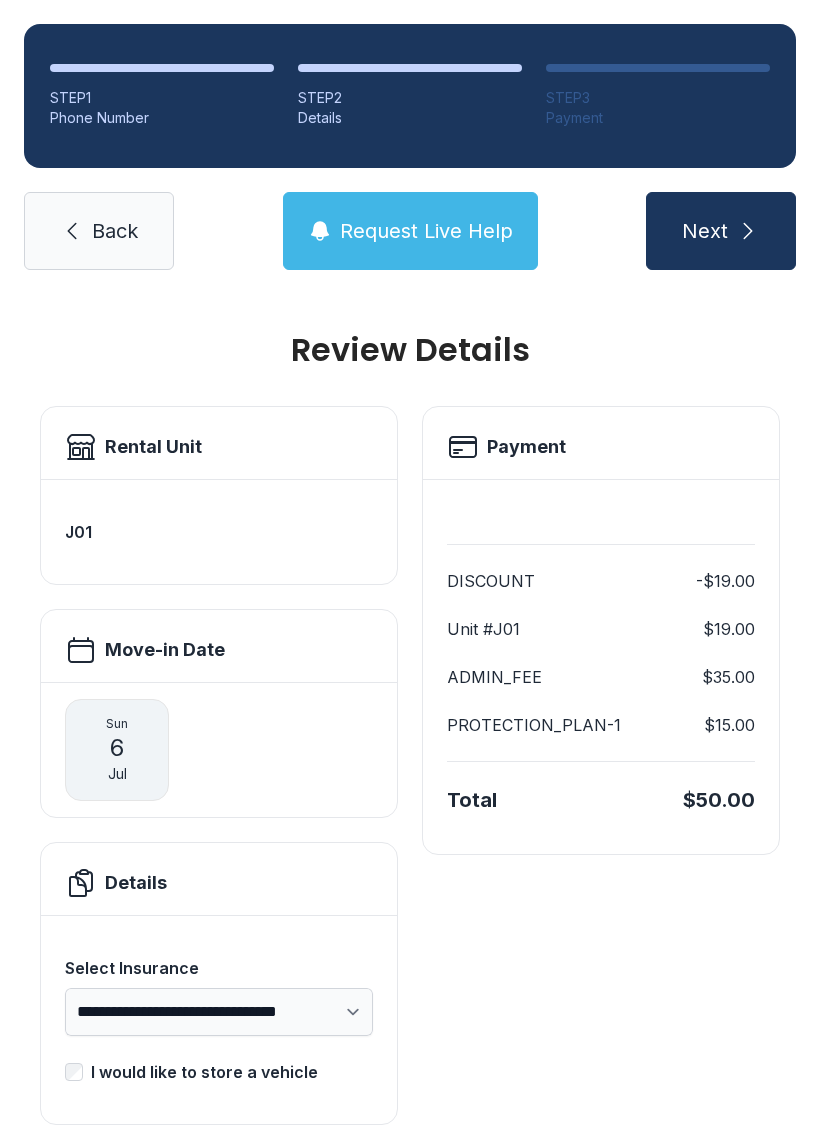 scroll, scrollTop: 0, scrollLeft: 0, axis: both 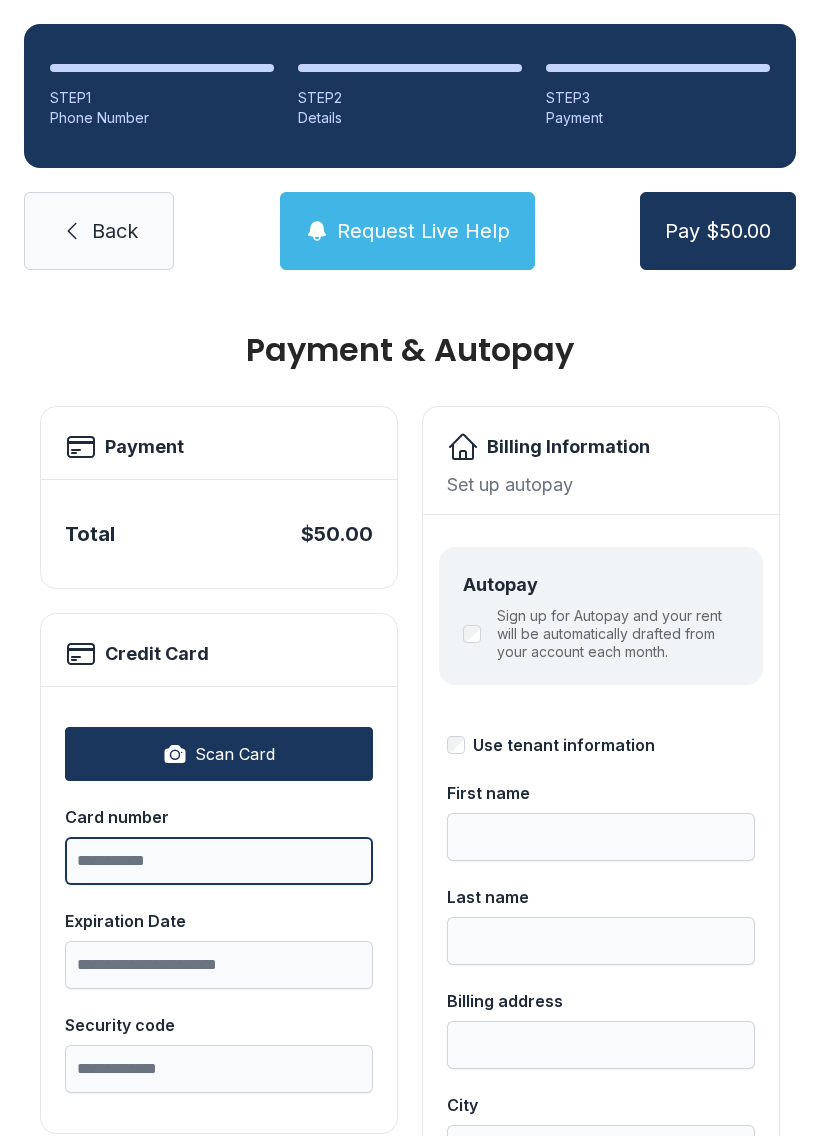 click on "Card number" at bounding box center (219, 861) 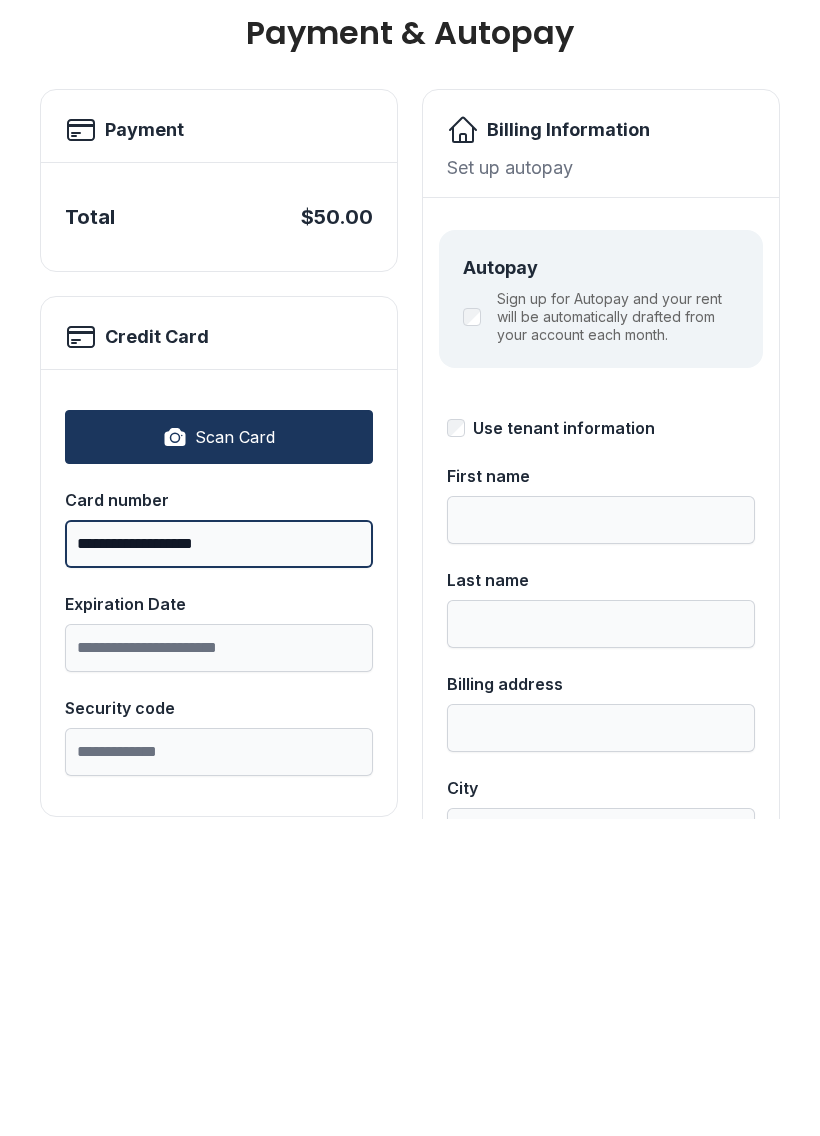 type on "**********" 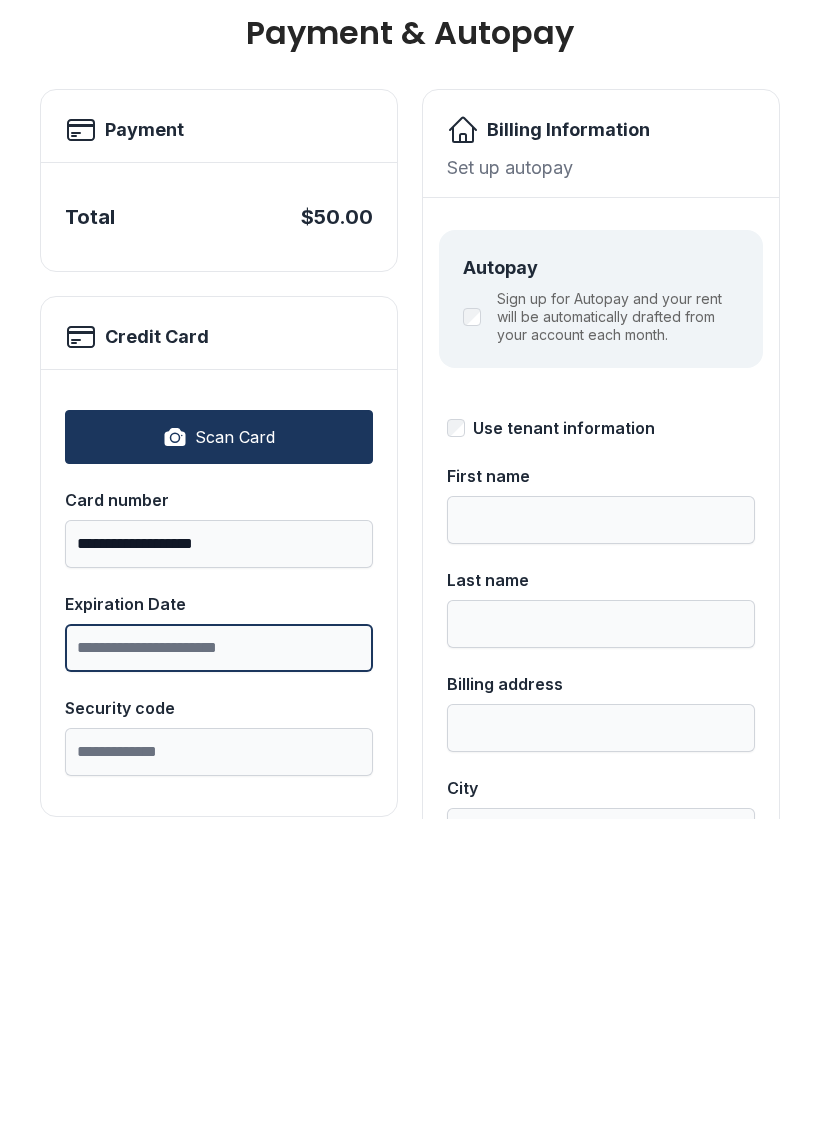 click on "Expiration Date" at bounding box center [219, 965] 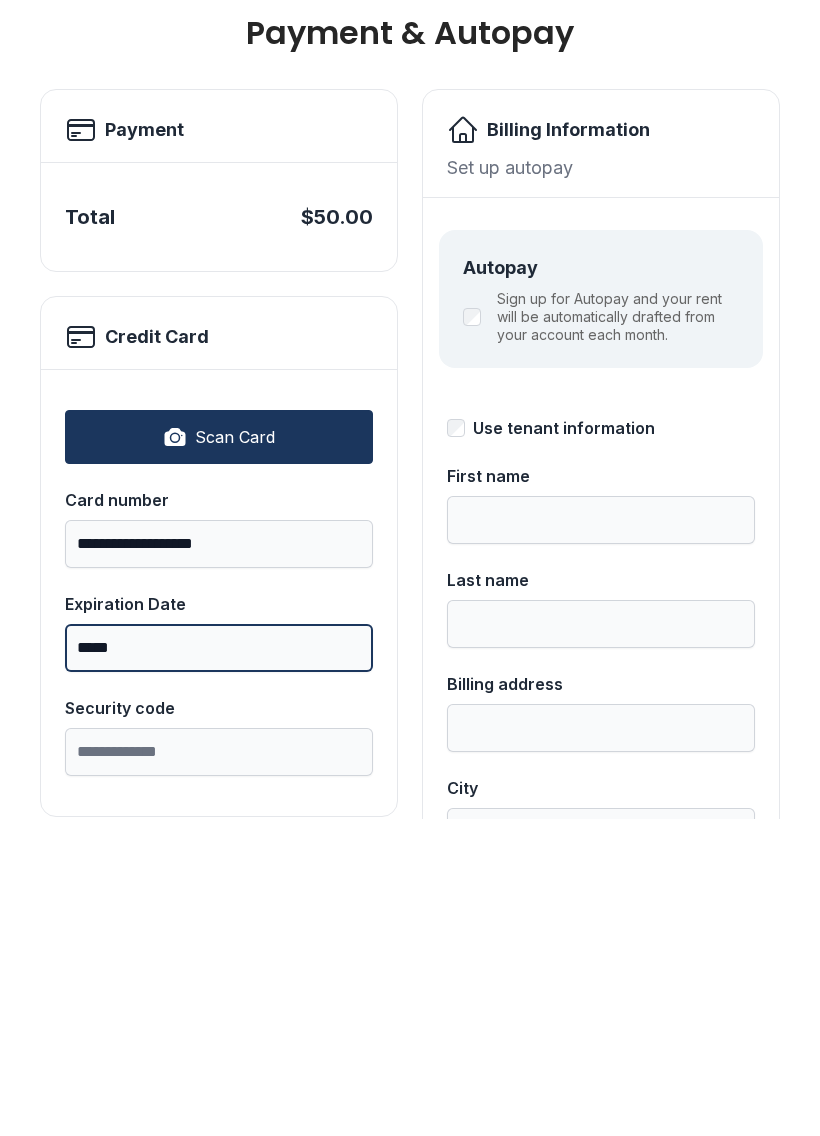 type on "*****" 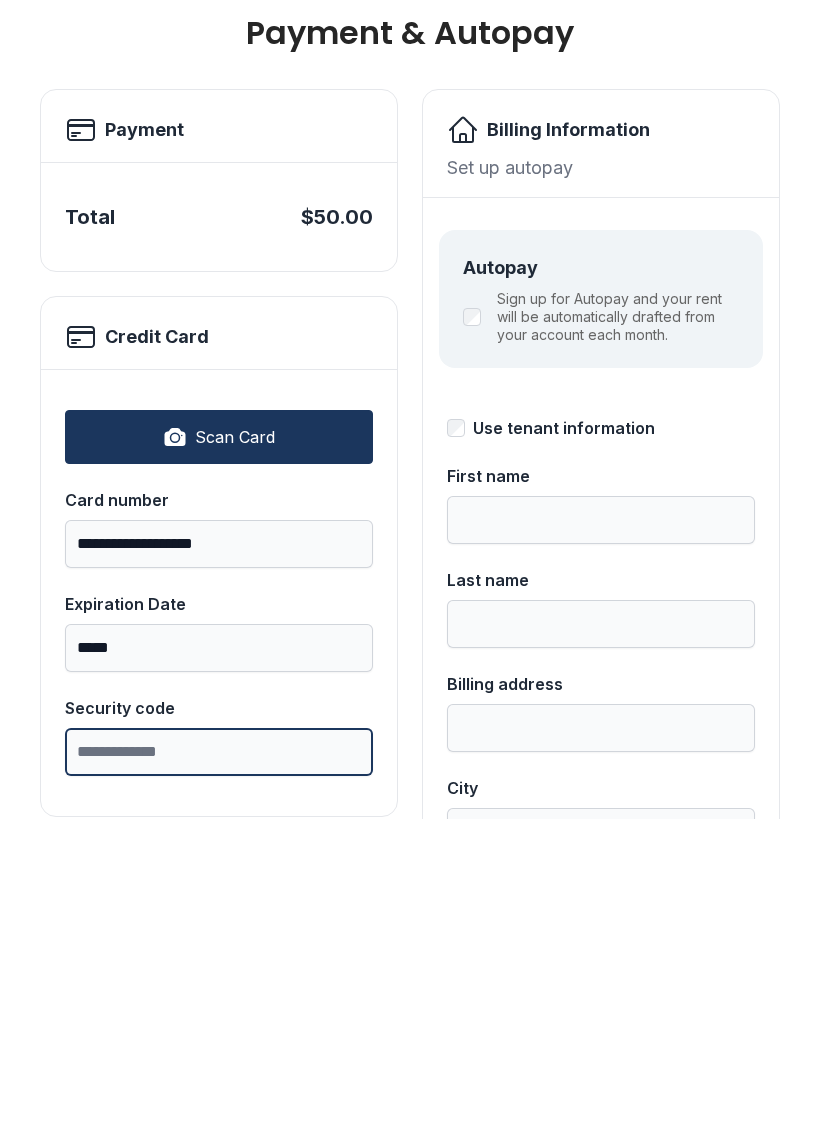 click on "Security code" at bounding box center [219, 1069] 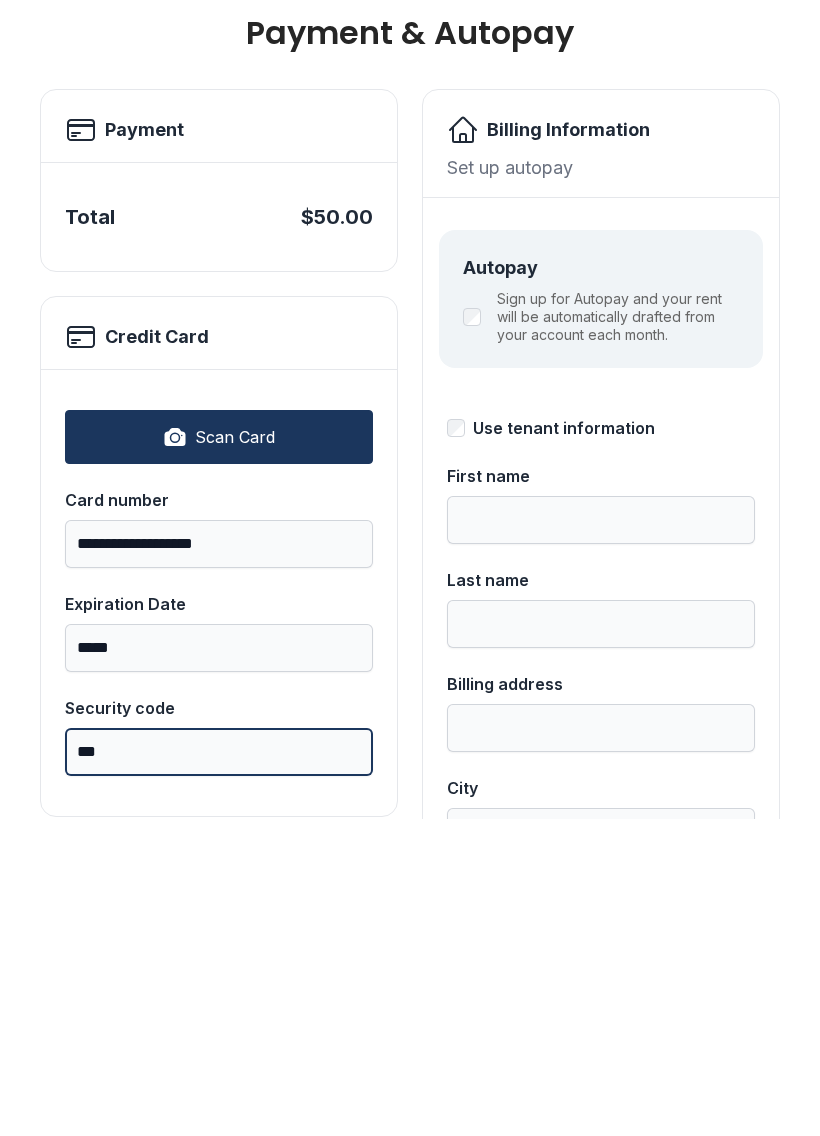 type on "***" 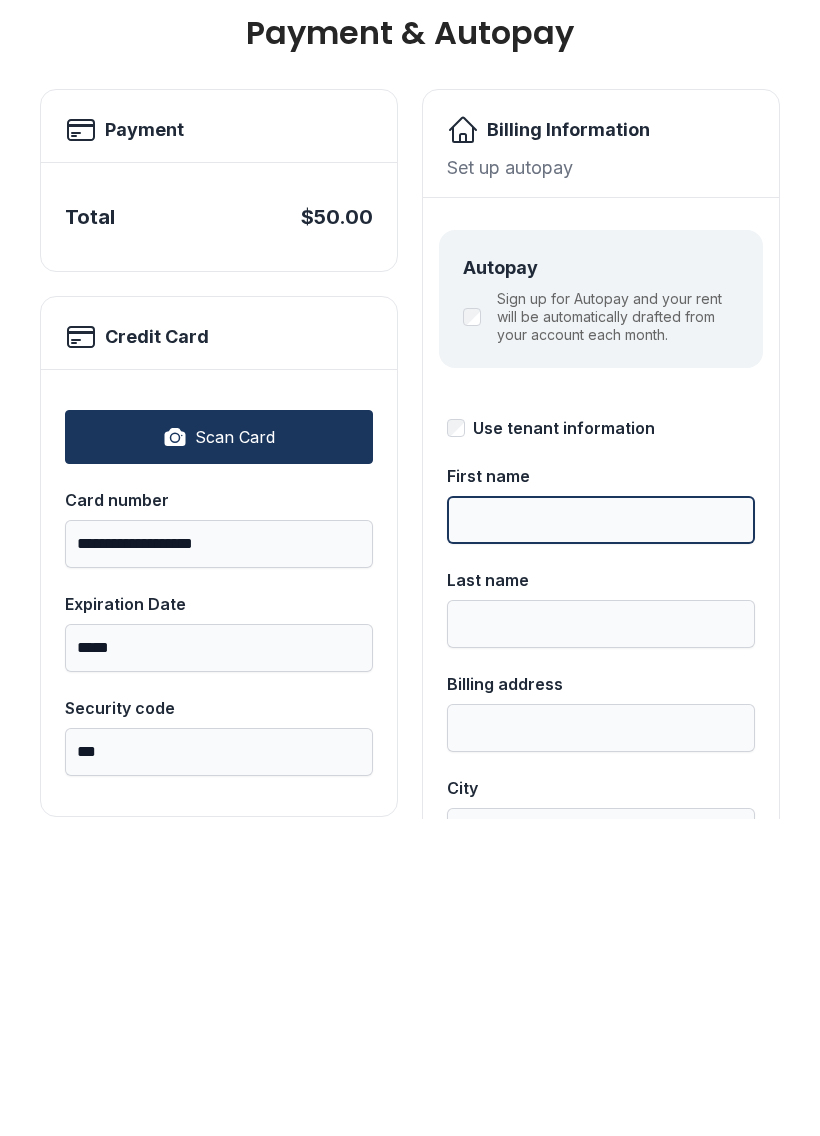 click on "First name" at bounding box center [601, 837] 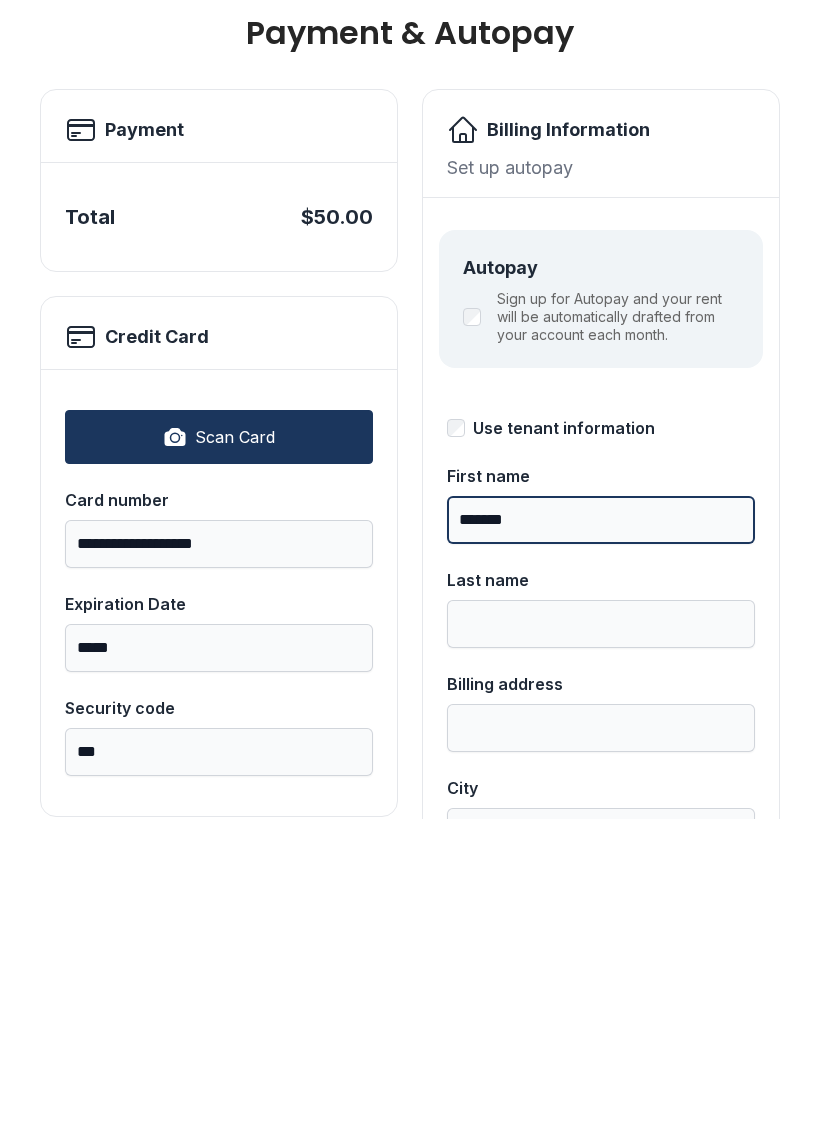 type on "*******" 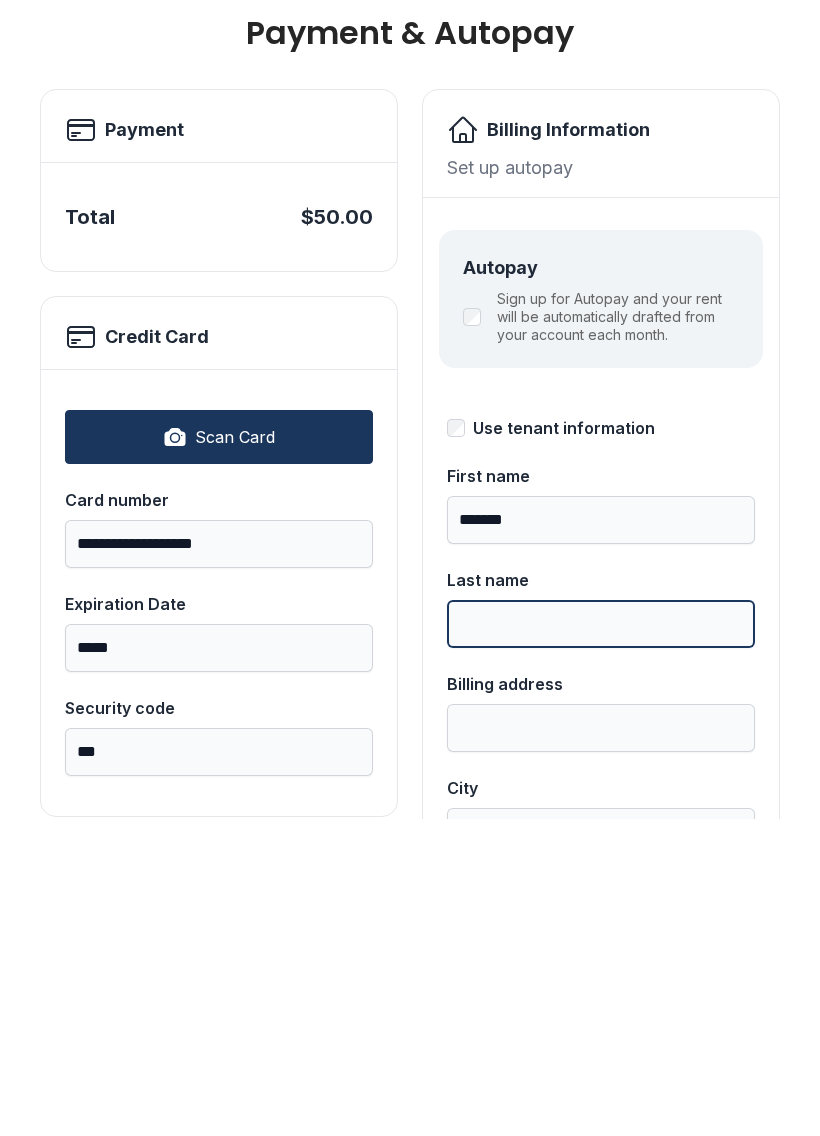 click on "Last name" at bounding box center (601, 941) 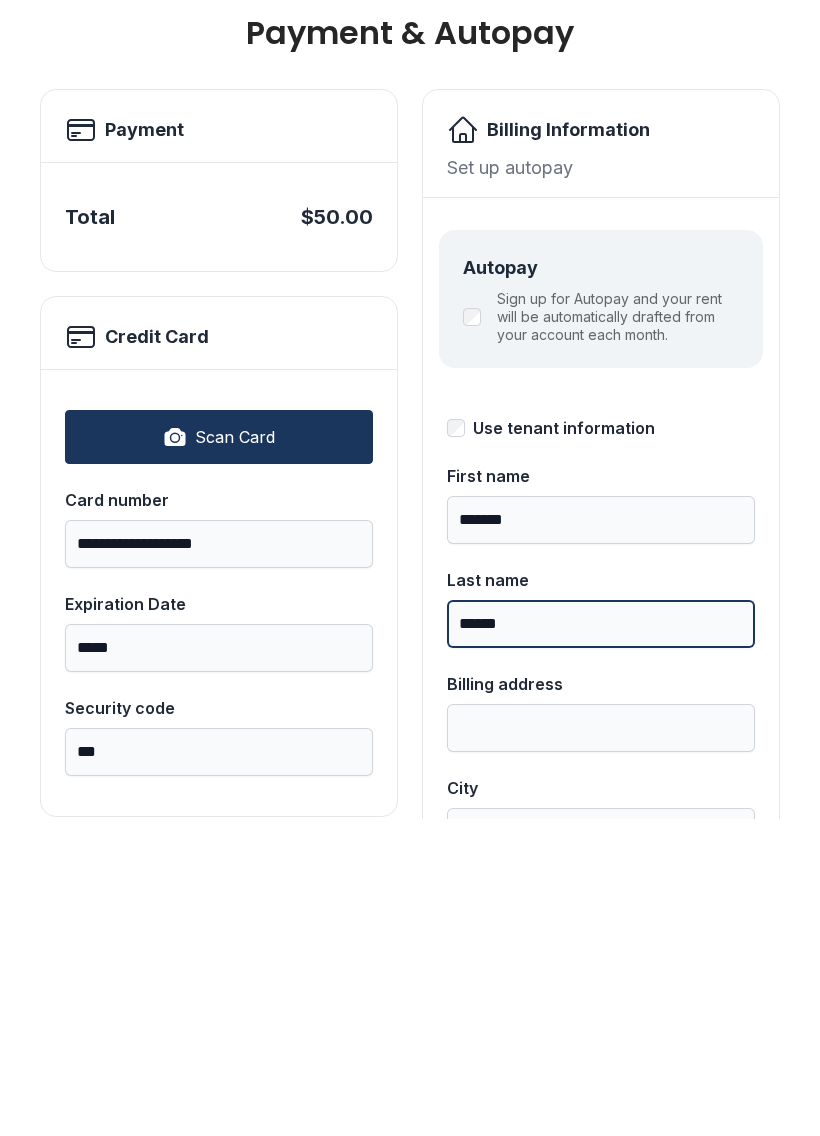 type on "******" 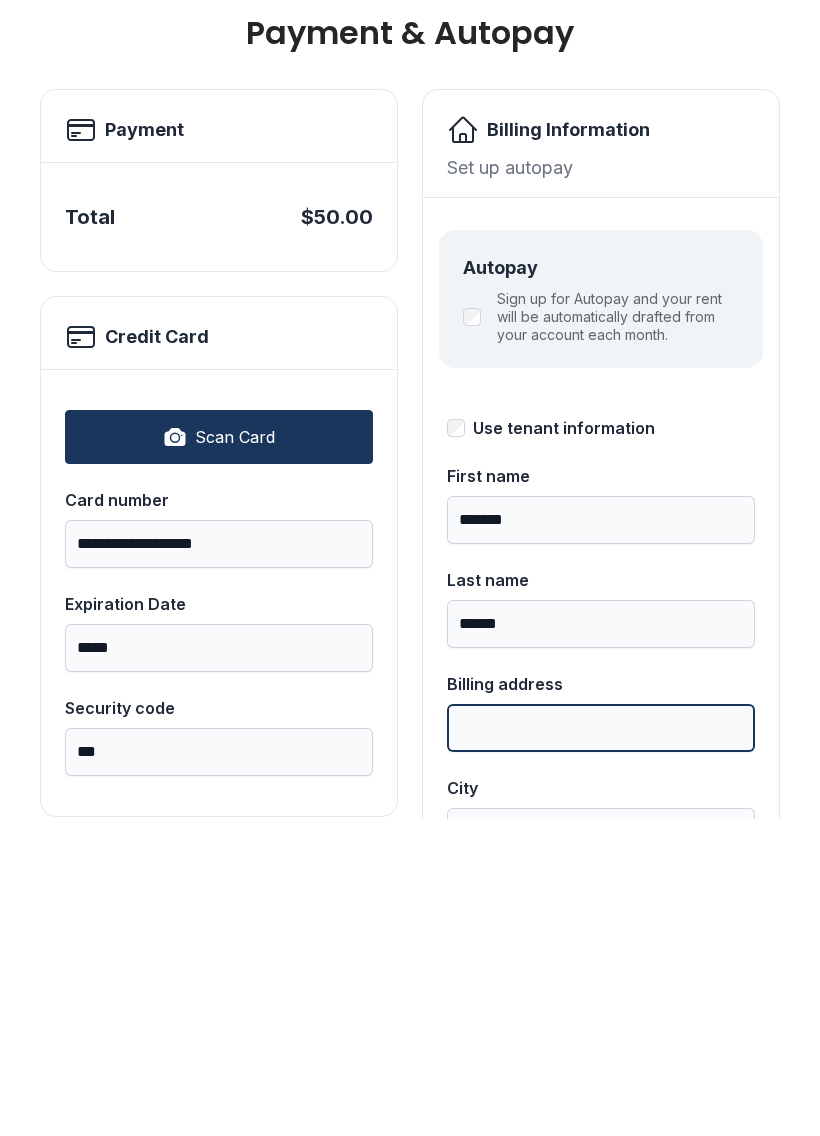 click on "Billing address" at bounding box center (601, 1045) 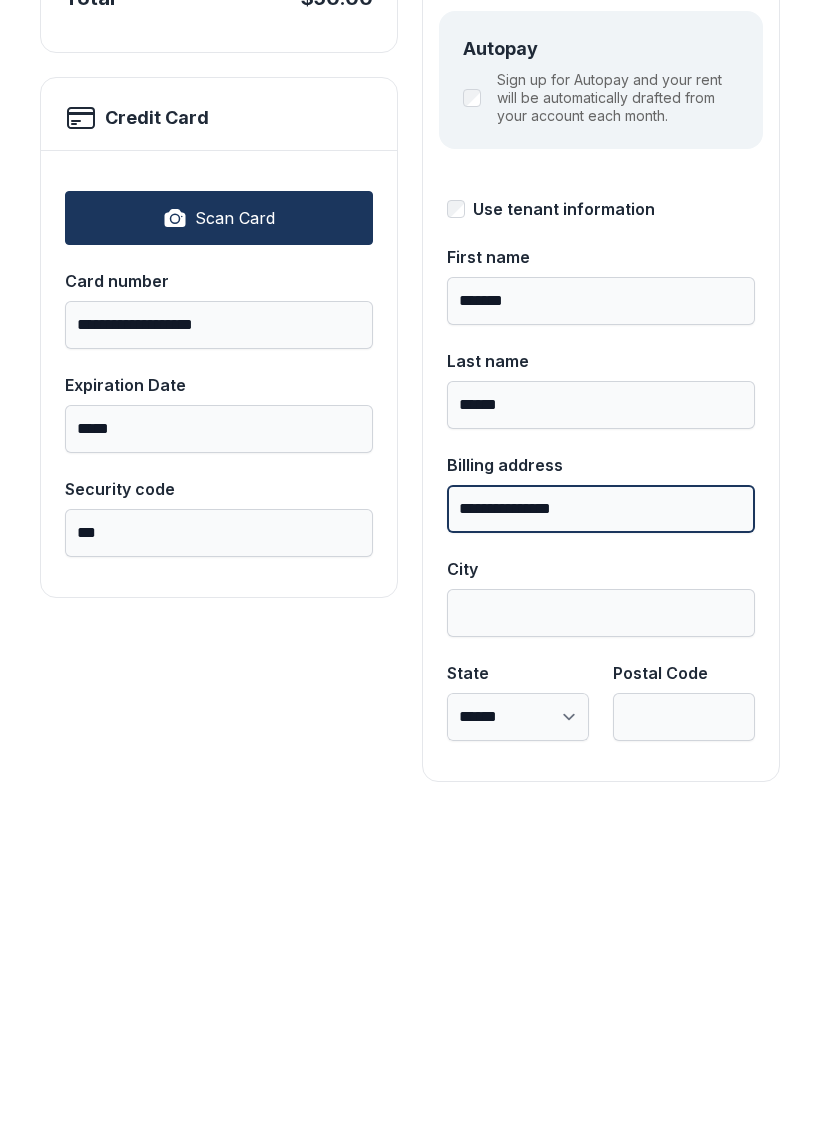 scroll, scrollTop: 218, scrollLeft: 0, axis: vertical 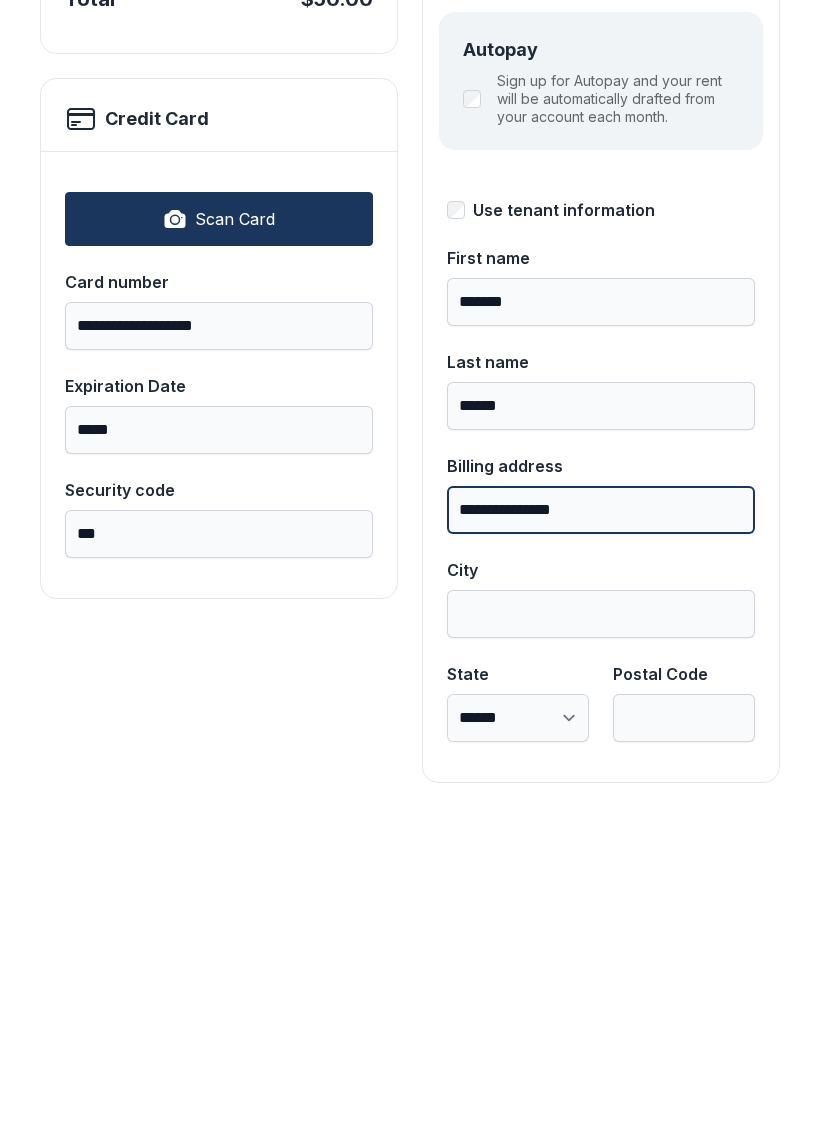 type on "**********" 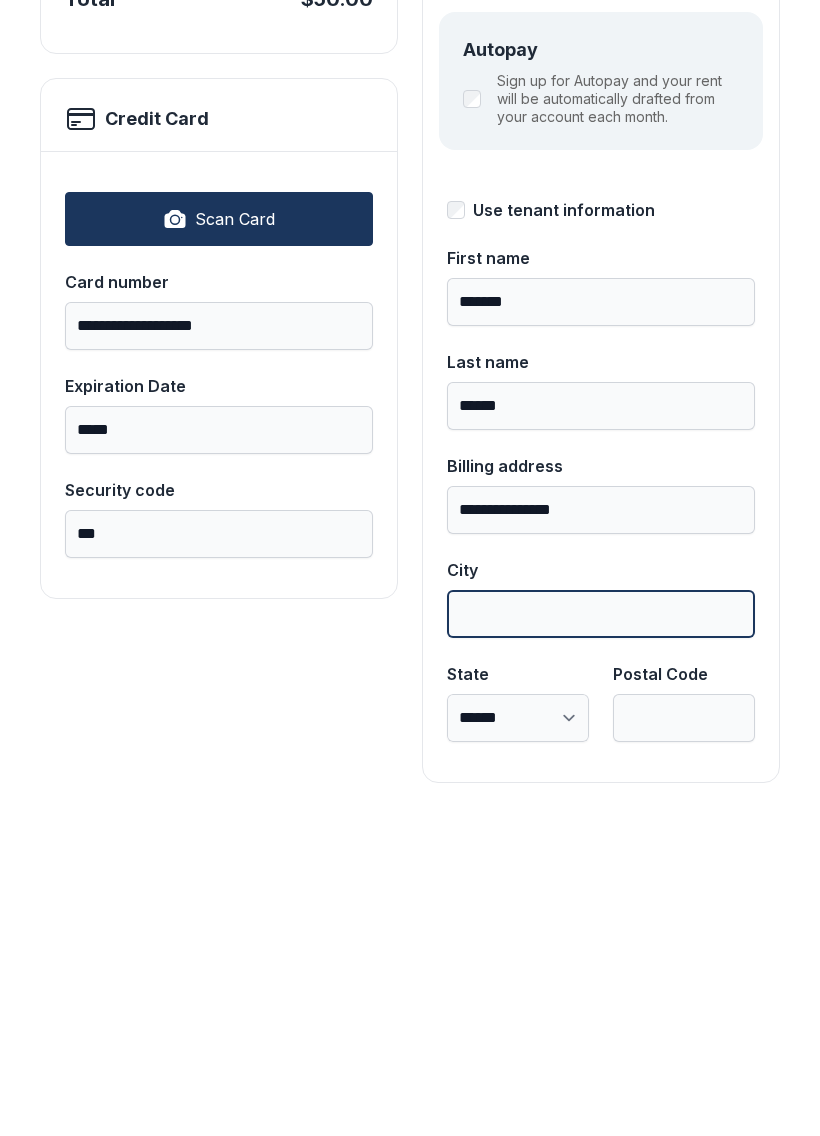 click on "City" at bounding box center (601, 931) 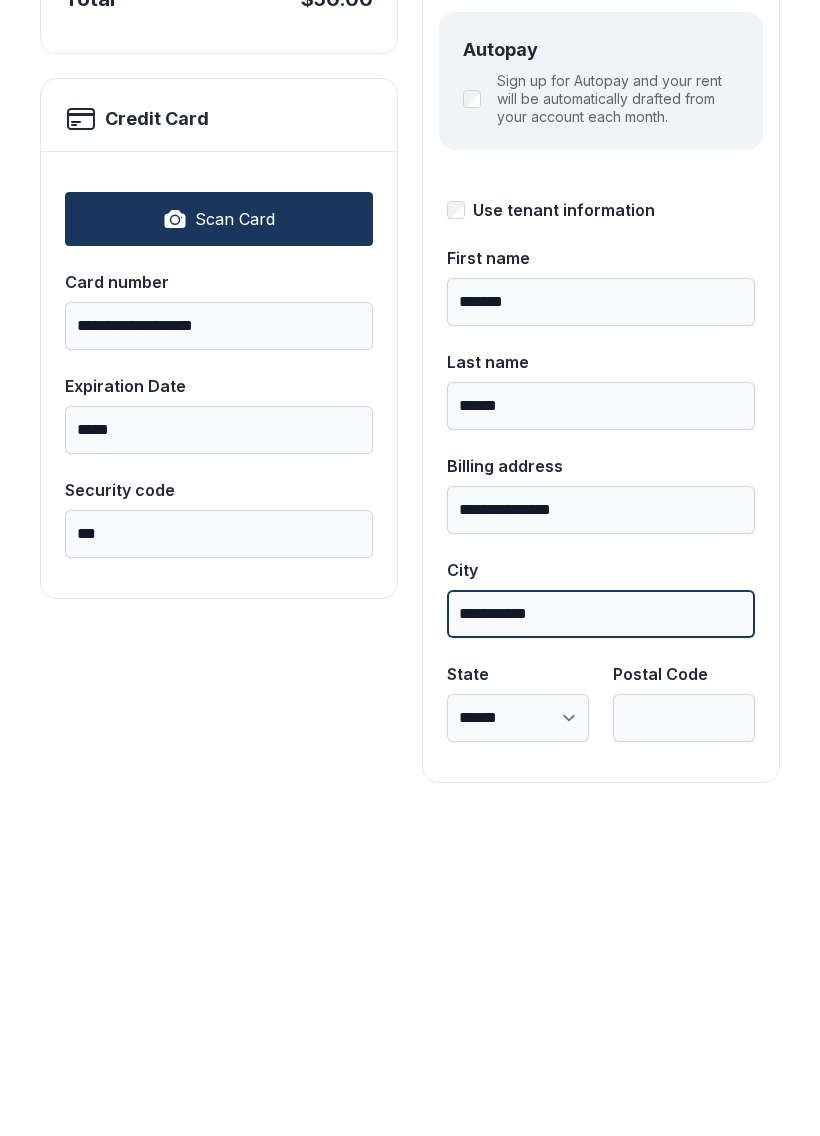 type on "**********" 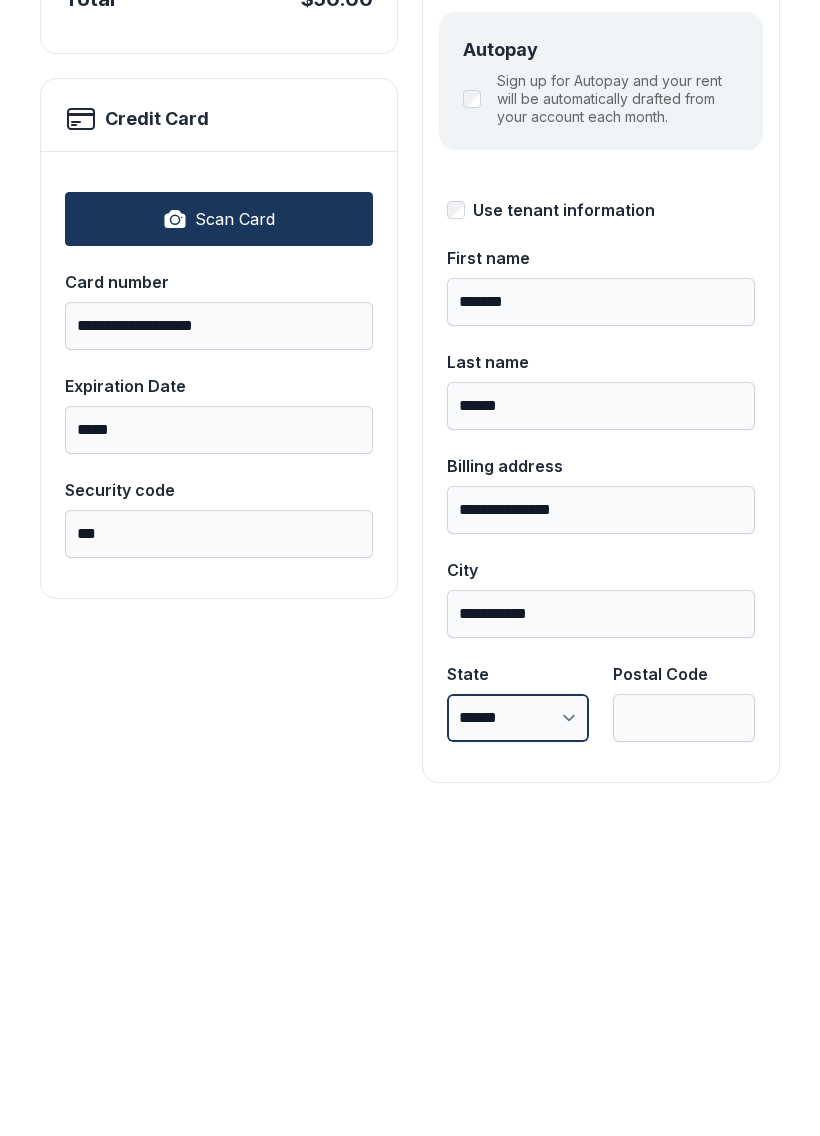 click on "**********" at bounding box center (518, 1035) 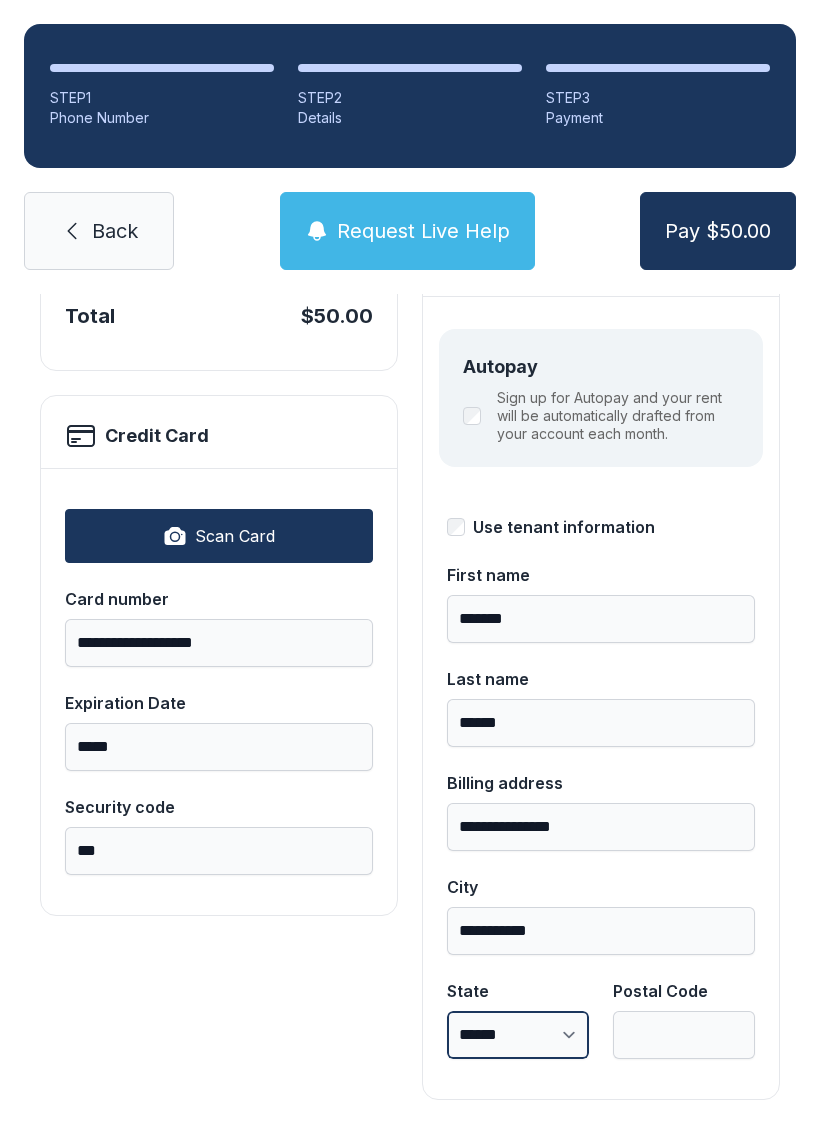 select on "**" 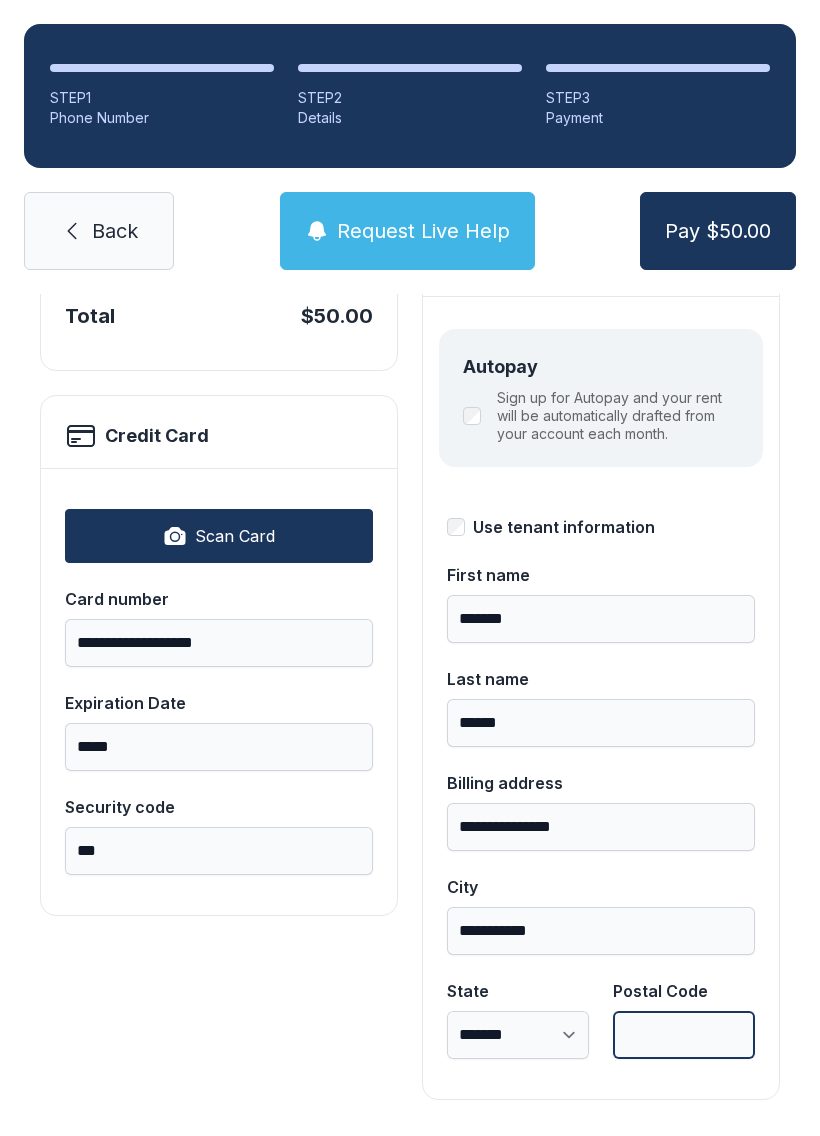 click on "Postal Code" at bounding box center (684, 1035) 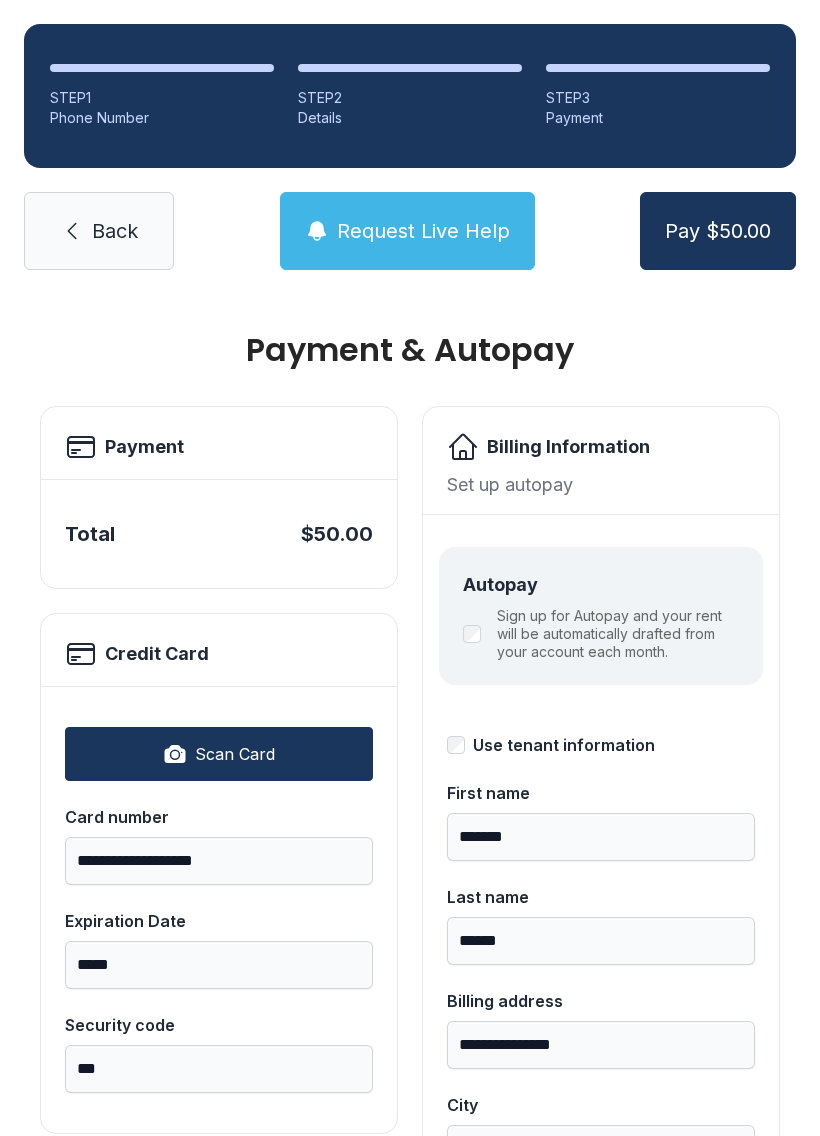 scroll, scrollTop: 0, scrollLeft: 0, axis: both 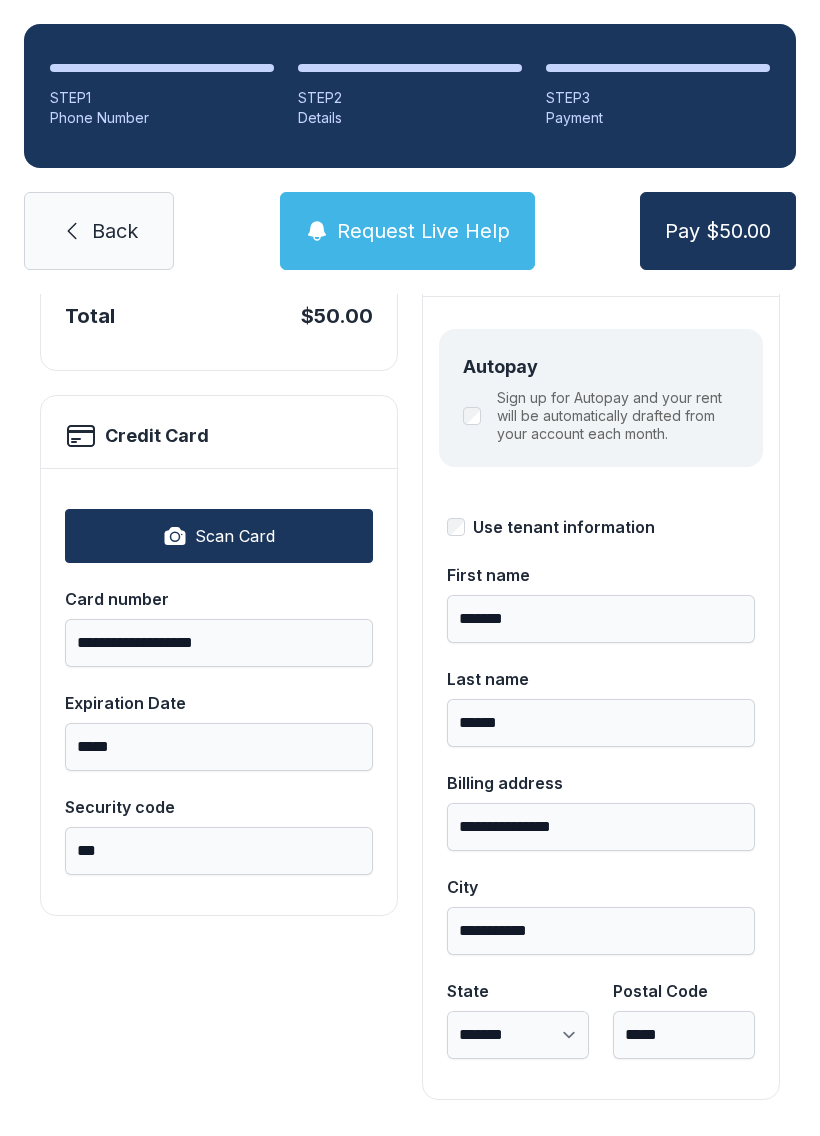 click on "Pay $50.00" at bounding box center (718, 231) 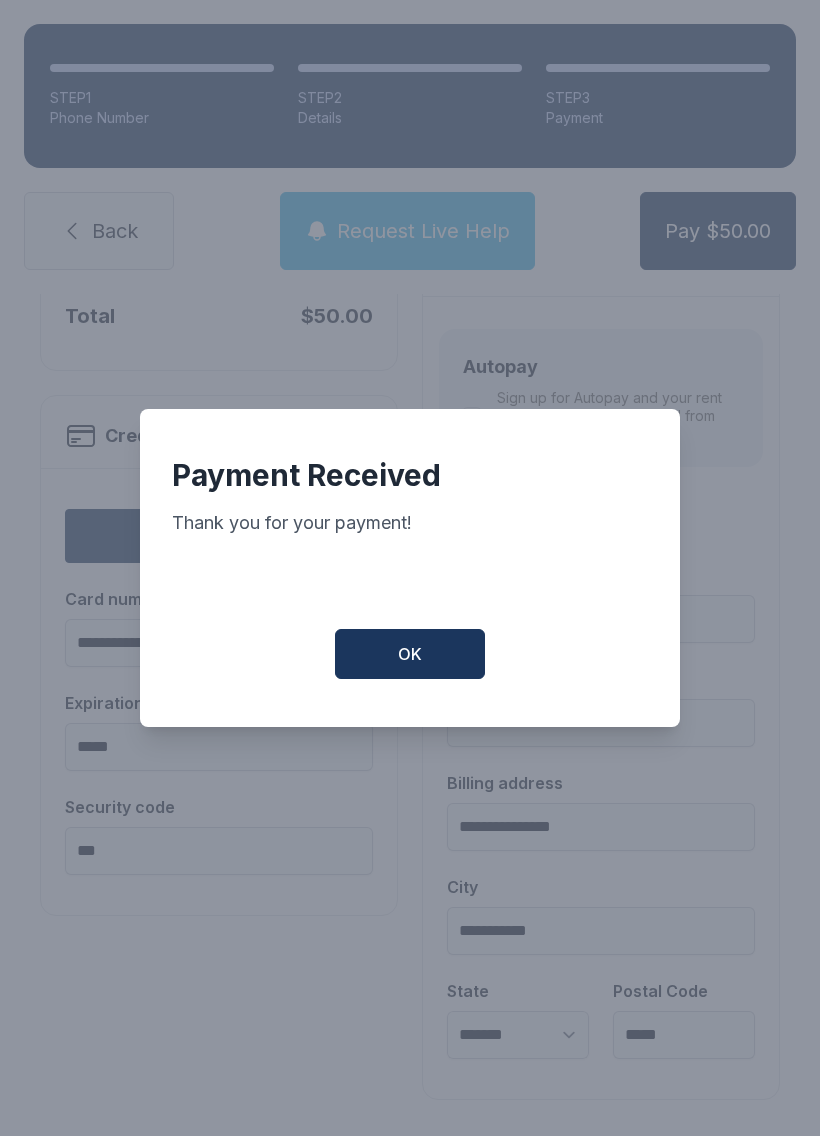 click on "OK" at bounding box center (410, 654) 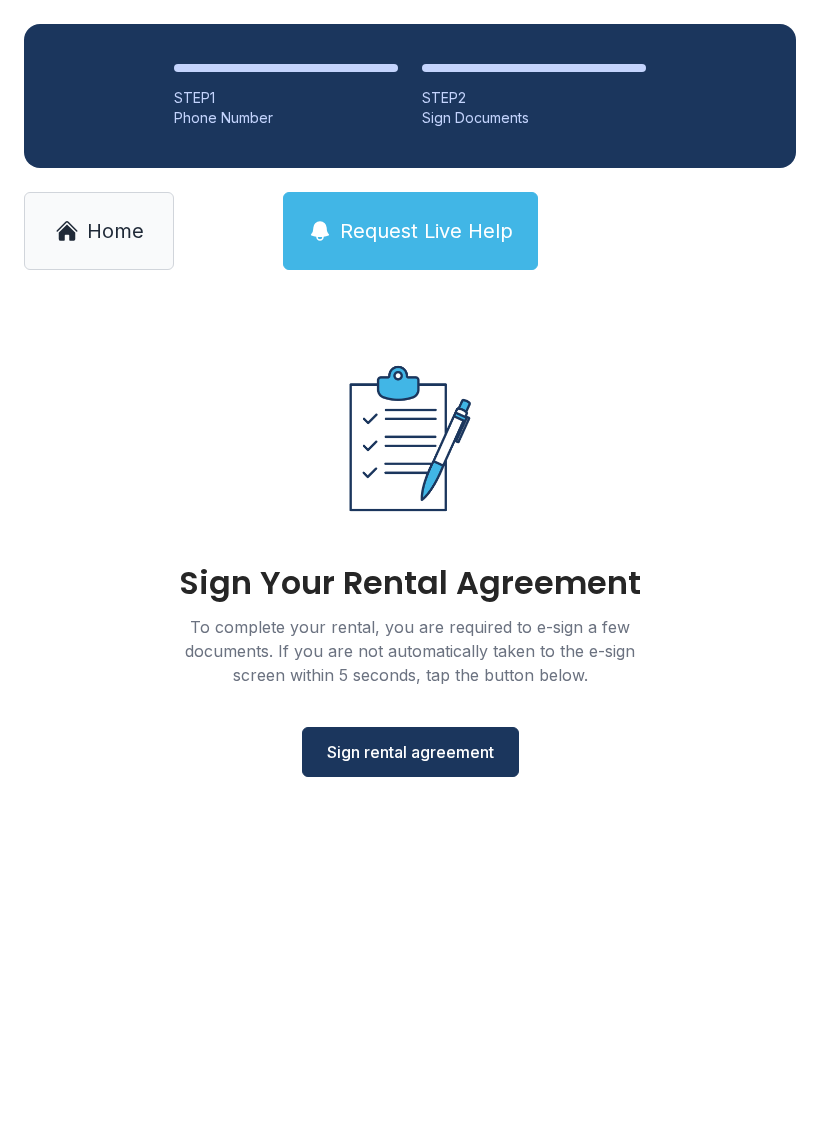 scroll, scrollTop: 0, scrollLeft: 0, axis: both 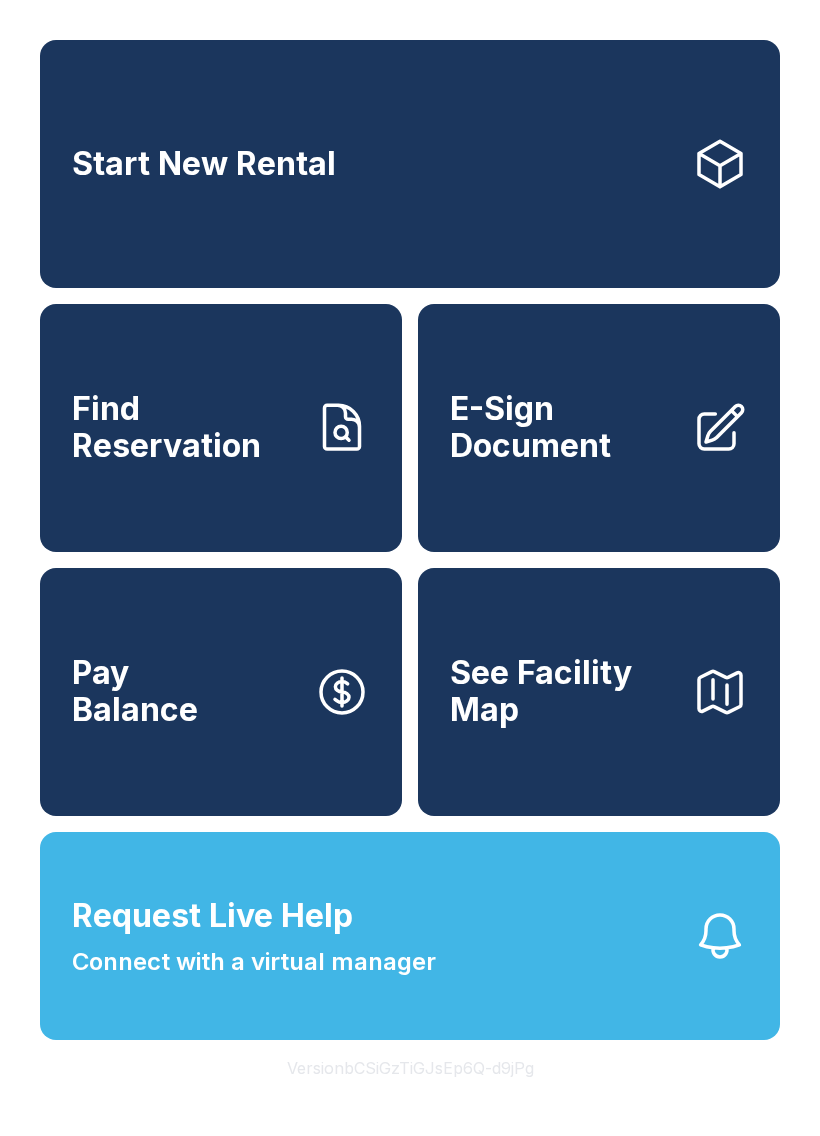 click on "Find Reservation" at bounding box center [221, 428] 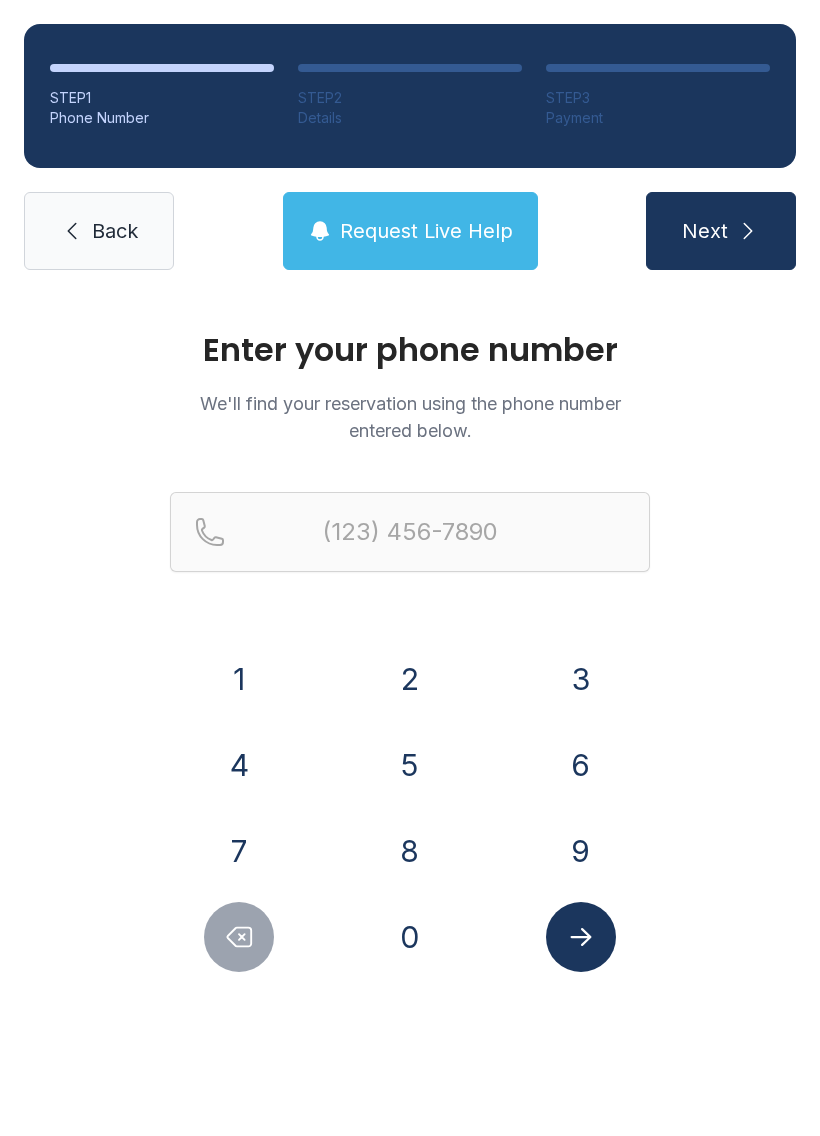 click on "Back" at bounding box center (115, 231) 